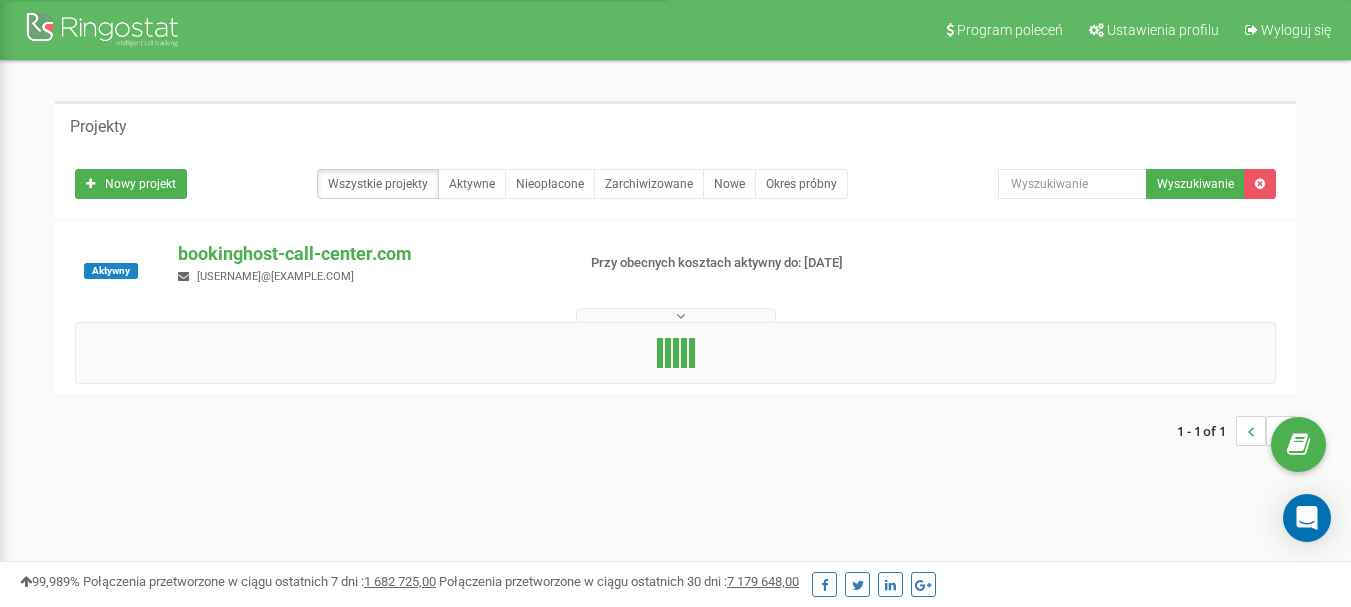 scroll, scrollTop: 0, scrollLeft: 0, axis: both 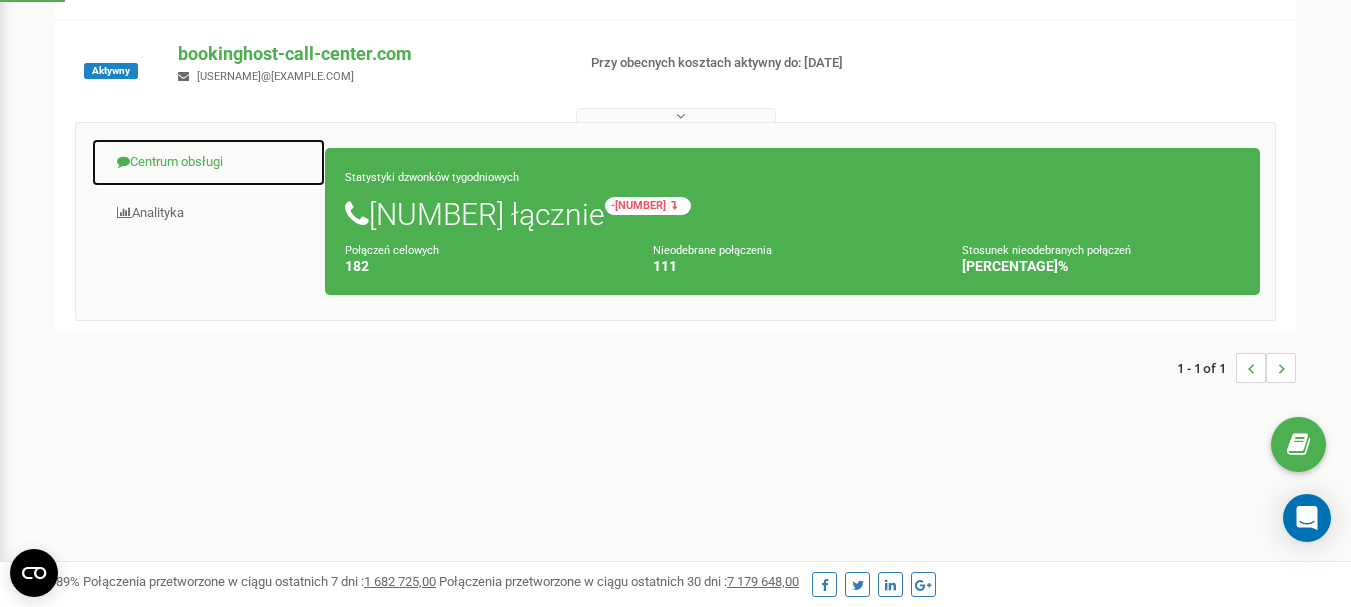 click on "Centrum obsługi" at bounding box center (208, 162) 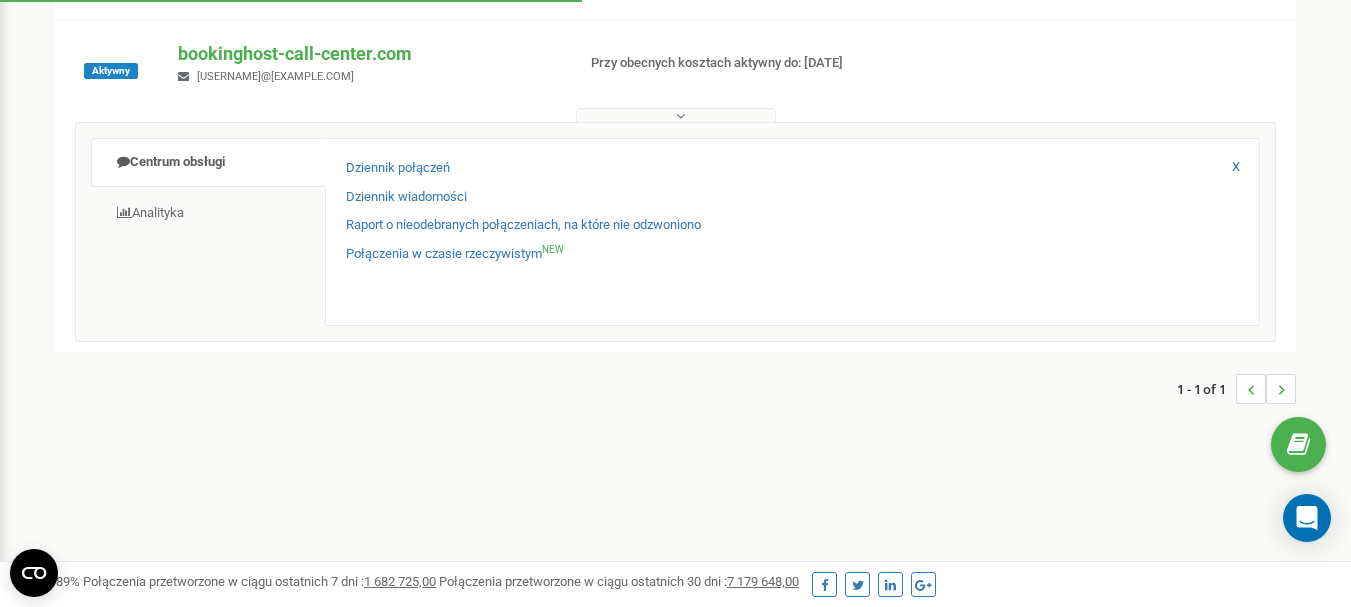 click on "Dziennik połączeń" at bounding box center (792, 173) 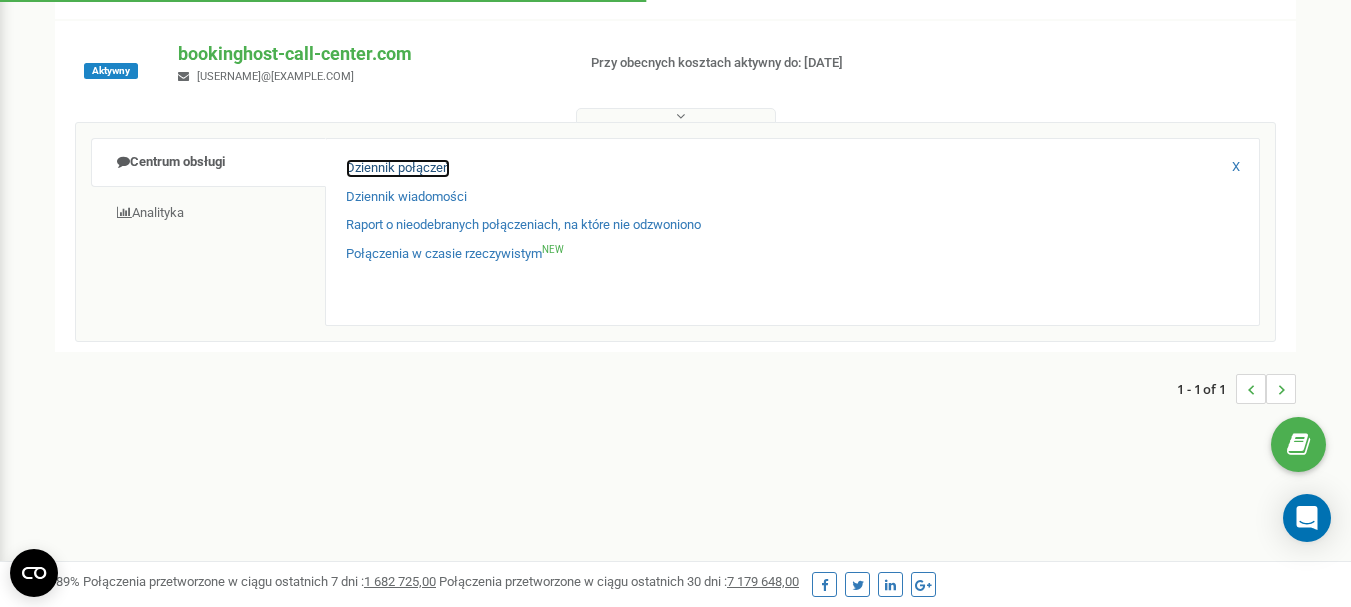 click on "Dziennik połączeń" at bounding box center [398, 168] 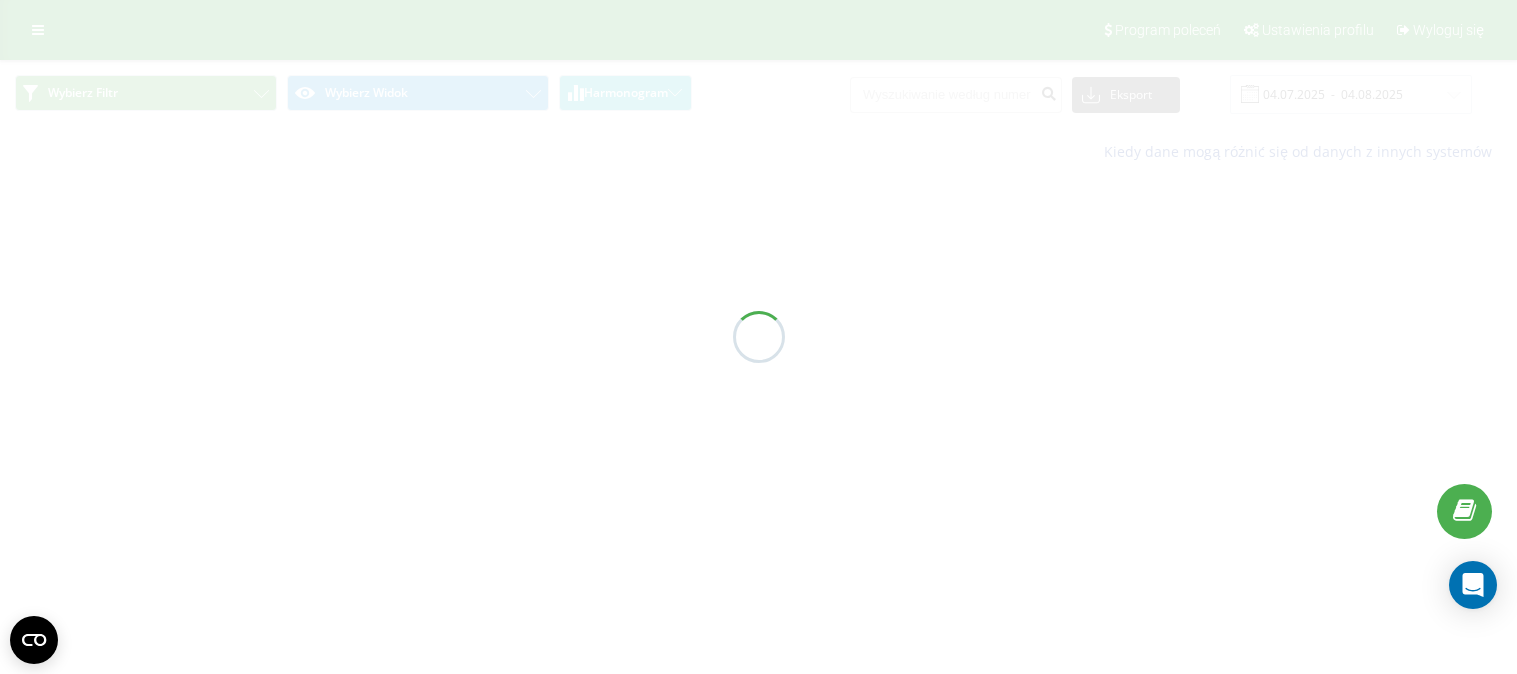scroll, scrollTop: 0, scrollLeft: 0, axis: both 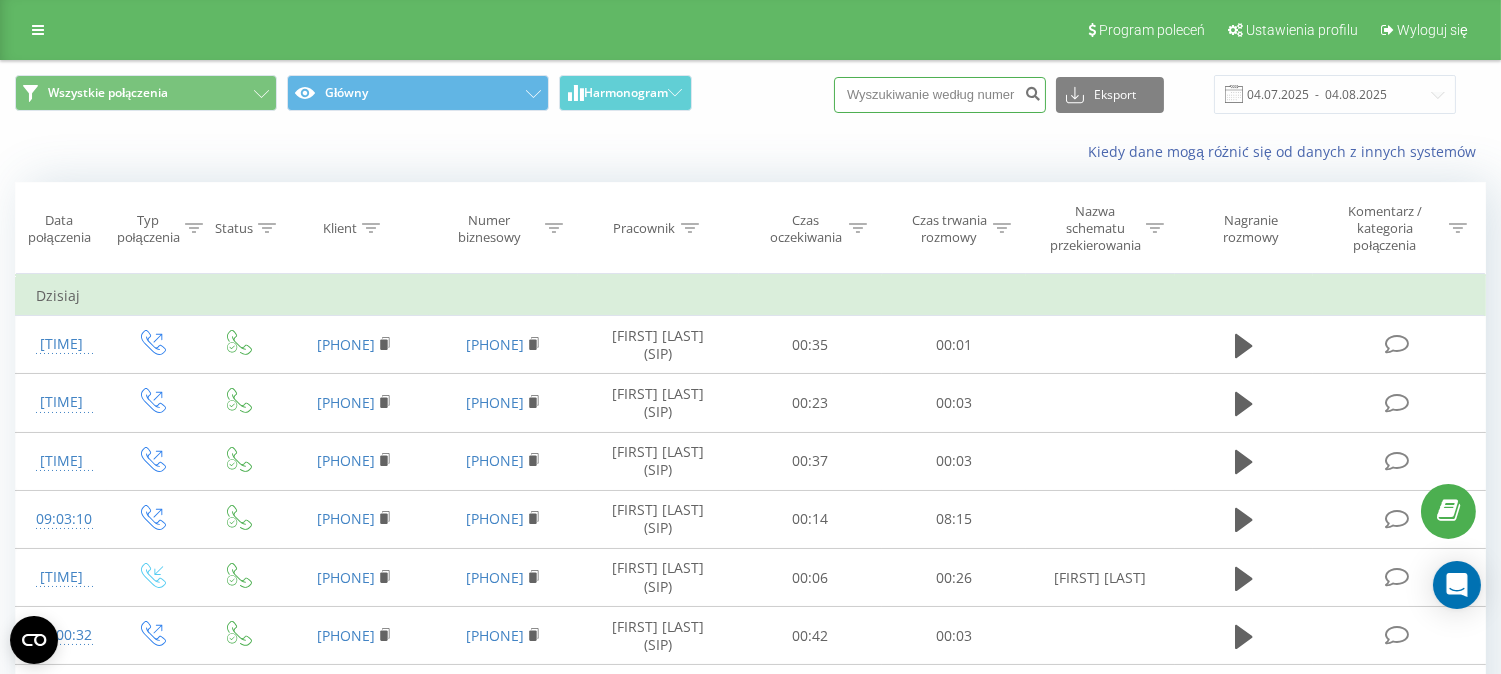 click at bounding box center [940, 95] 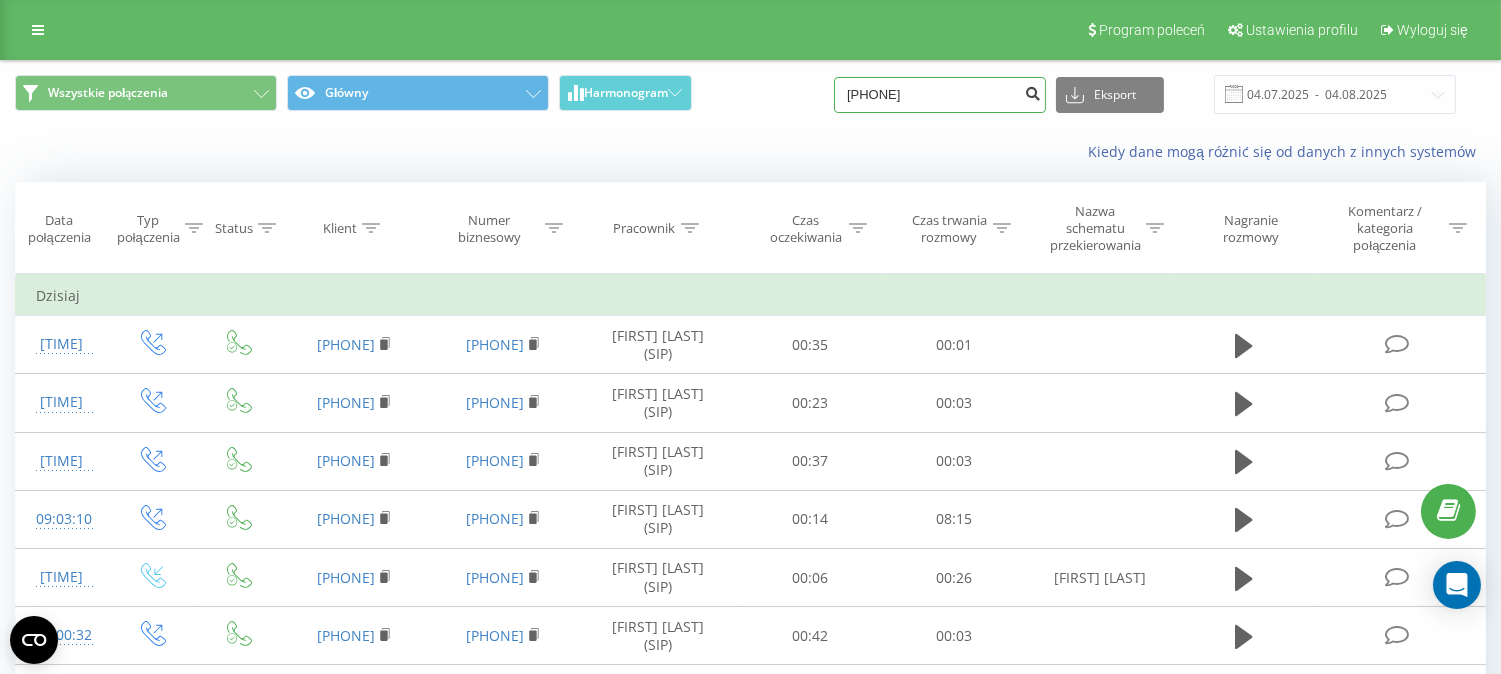 type on "502512947" 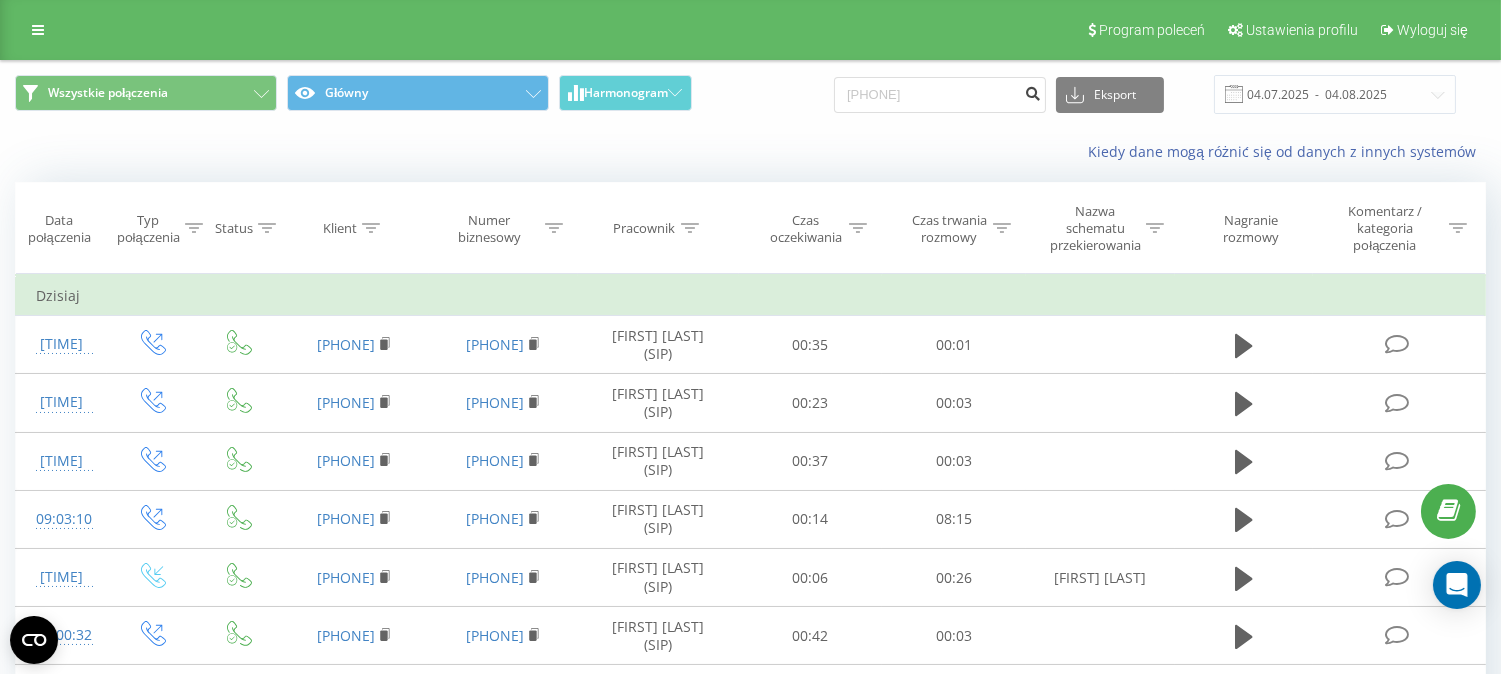 click at bounding box center (1032, 91) 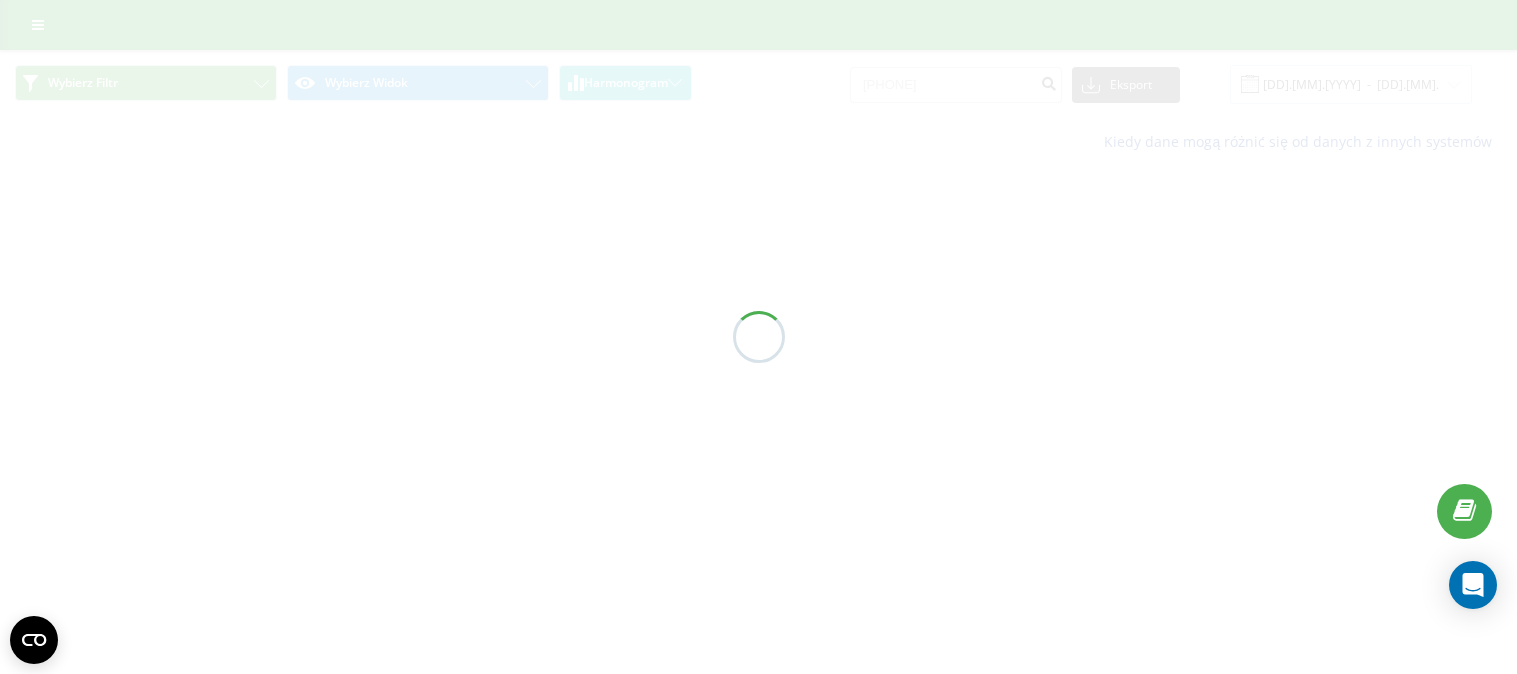 scroll, scrollTop: 0, scrollLeft: 0, axis: both 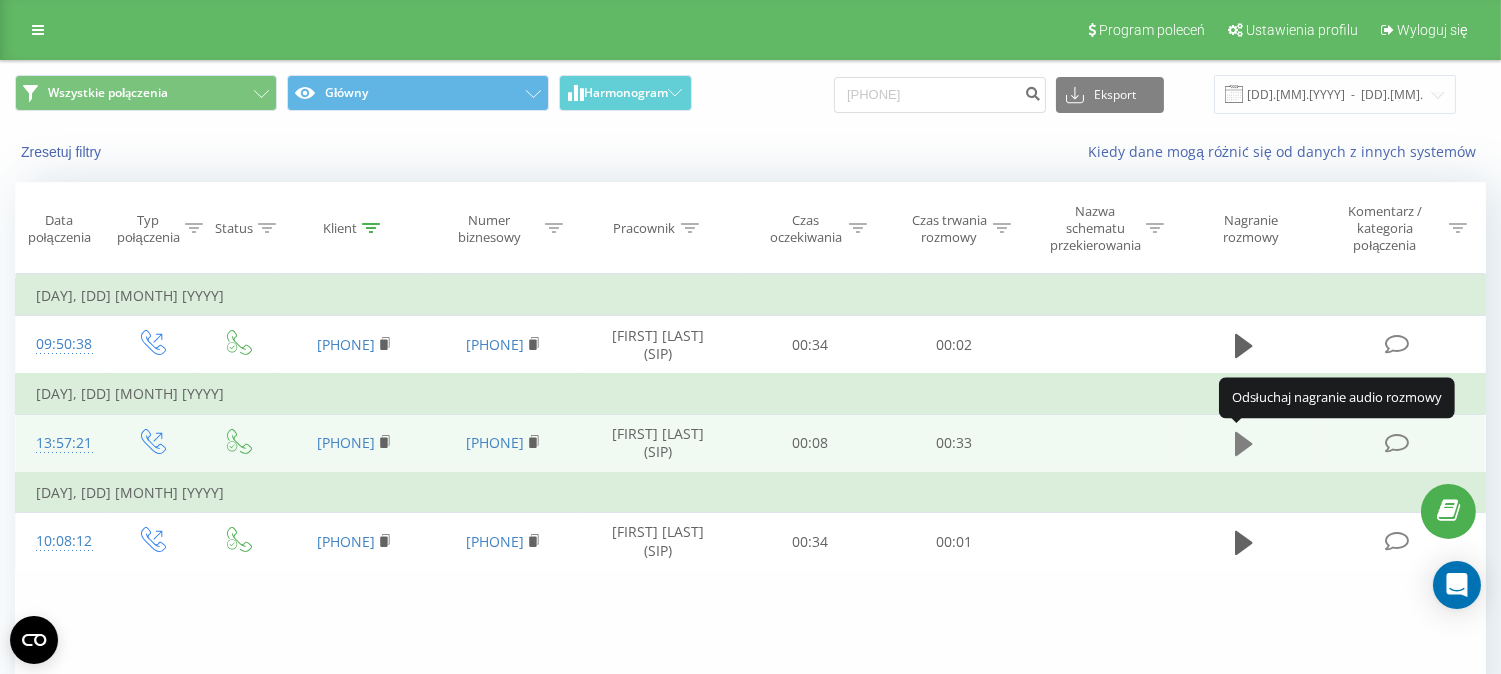 click 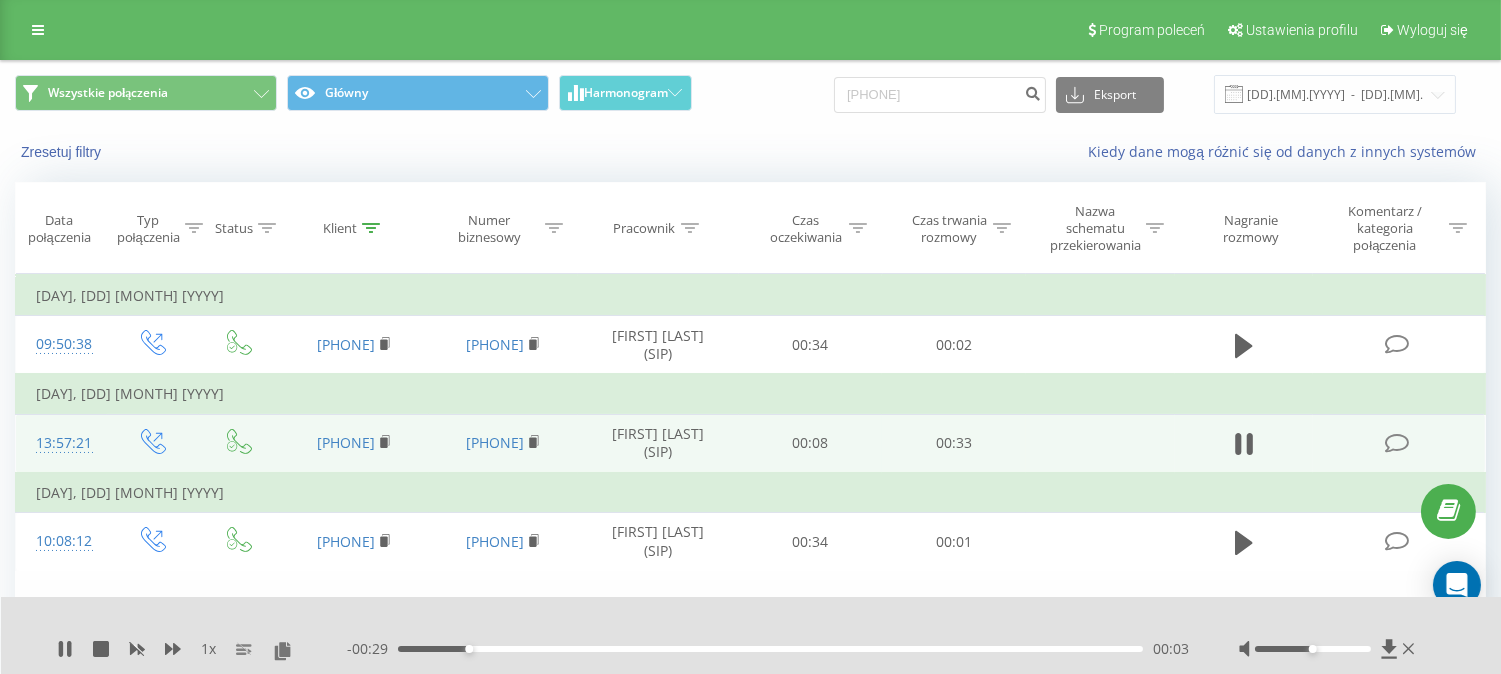 click on "00:03" at bounding box center [770, 649] 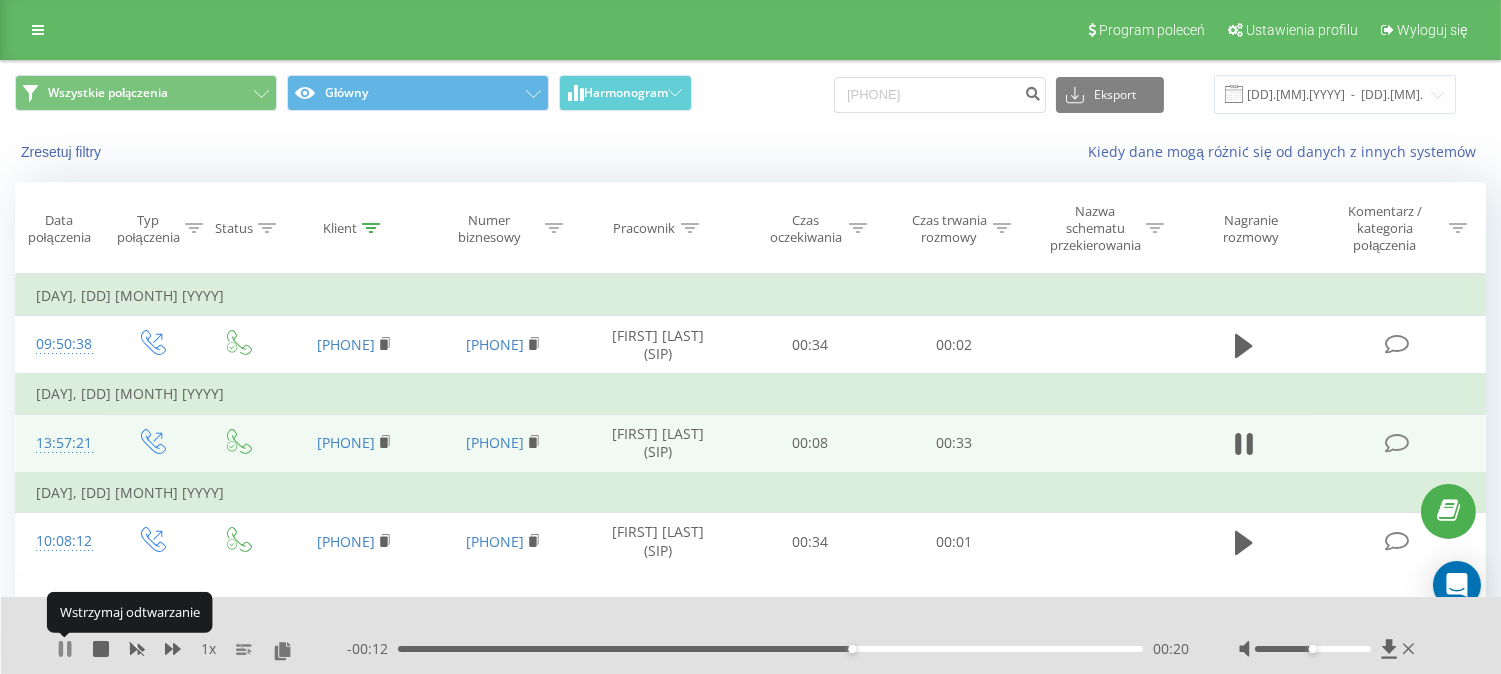click 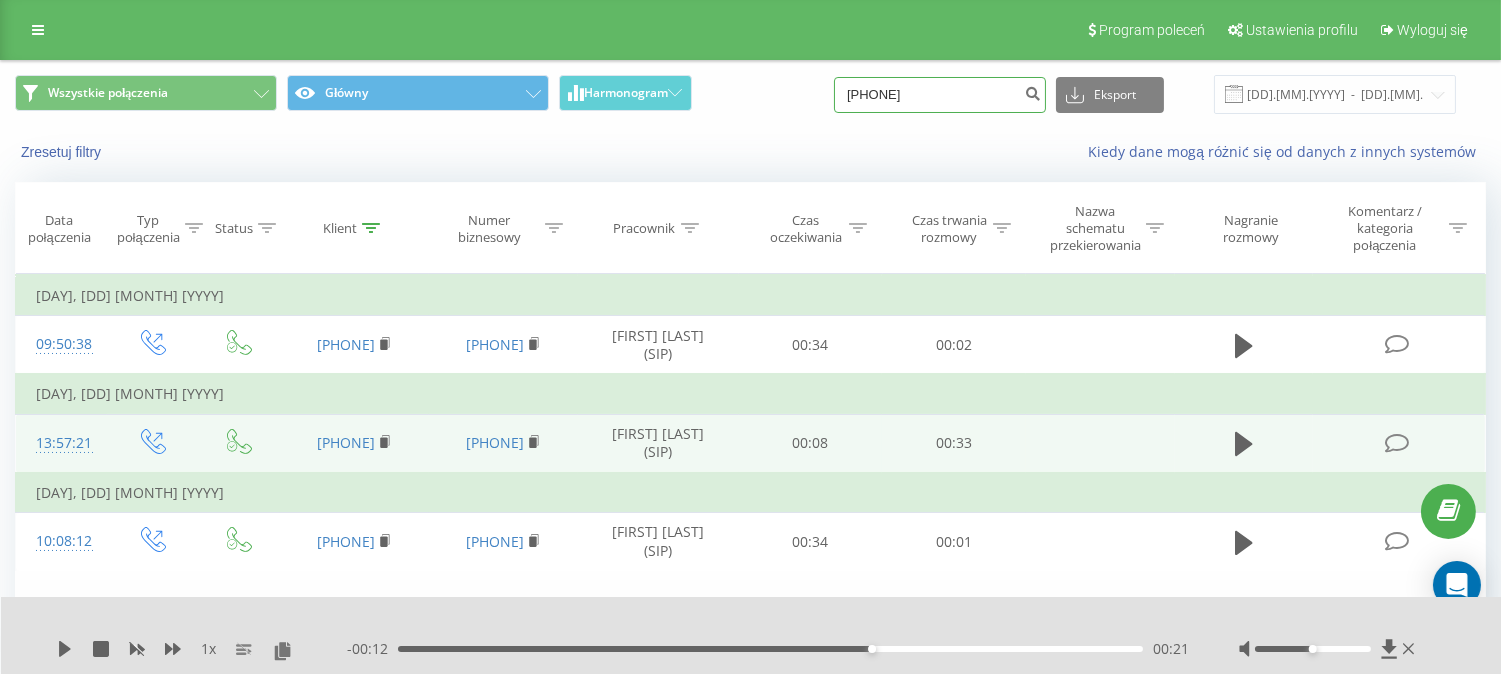 click on "502512947" at bounding box center (940, 95) 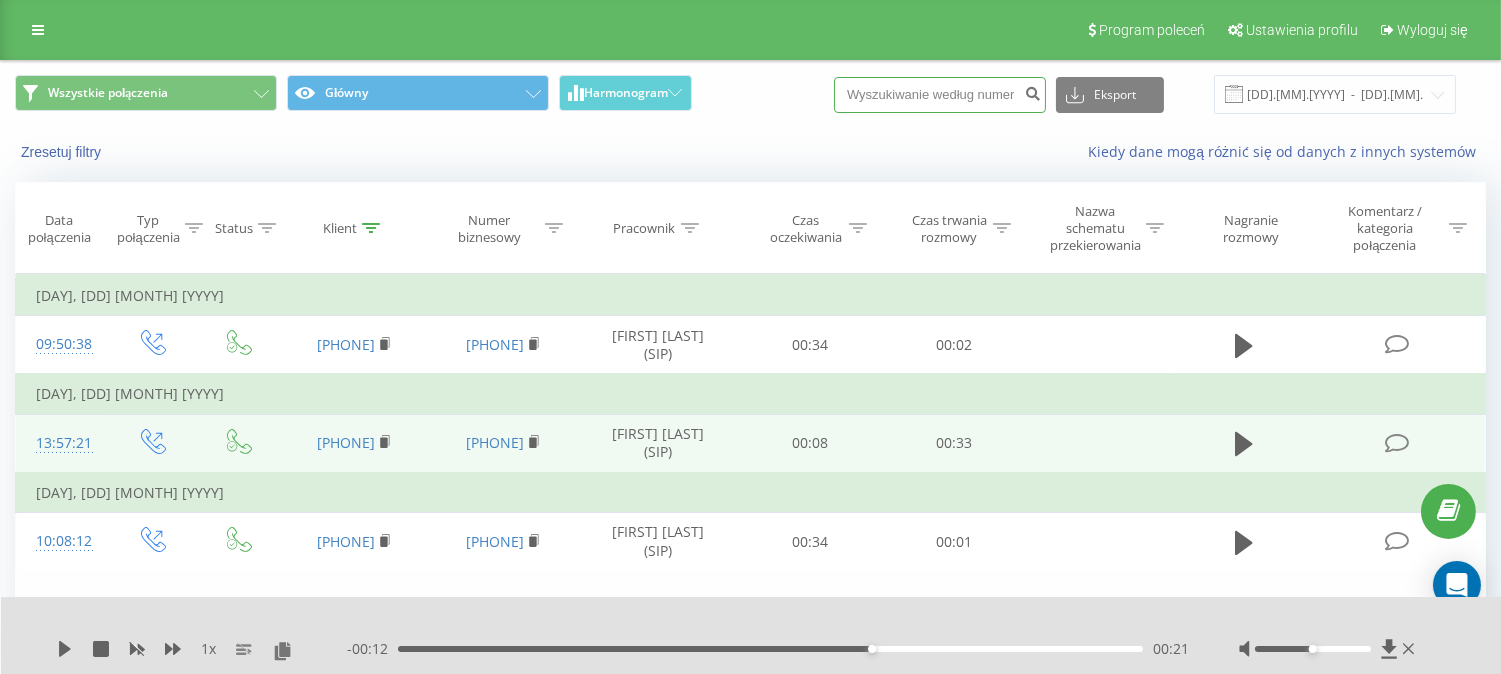 paste on "606266040" 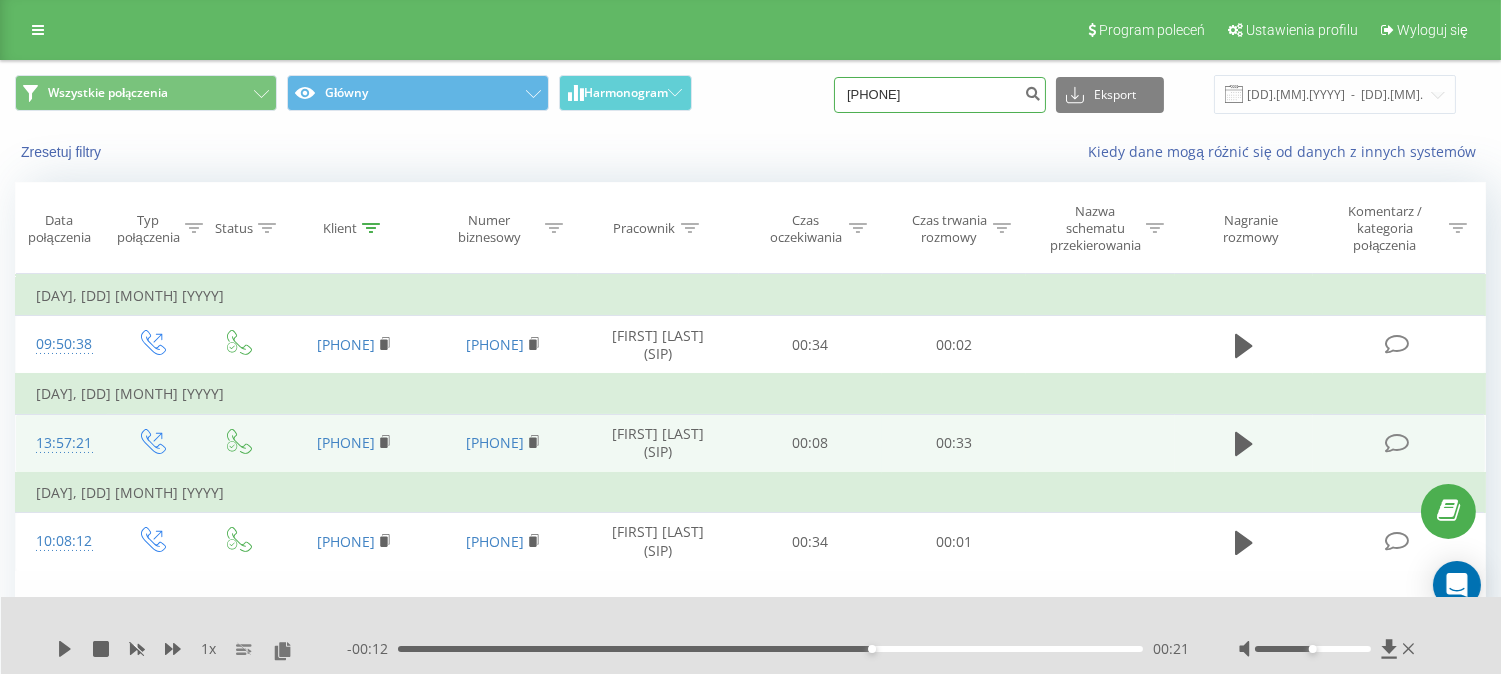 type on "606266040" 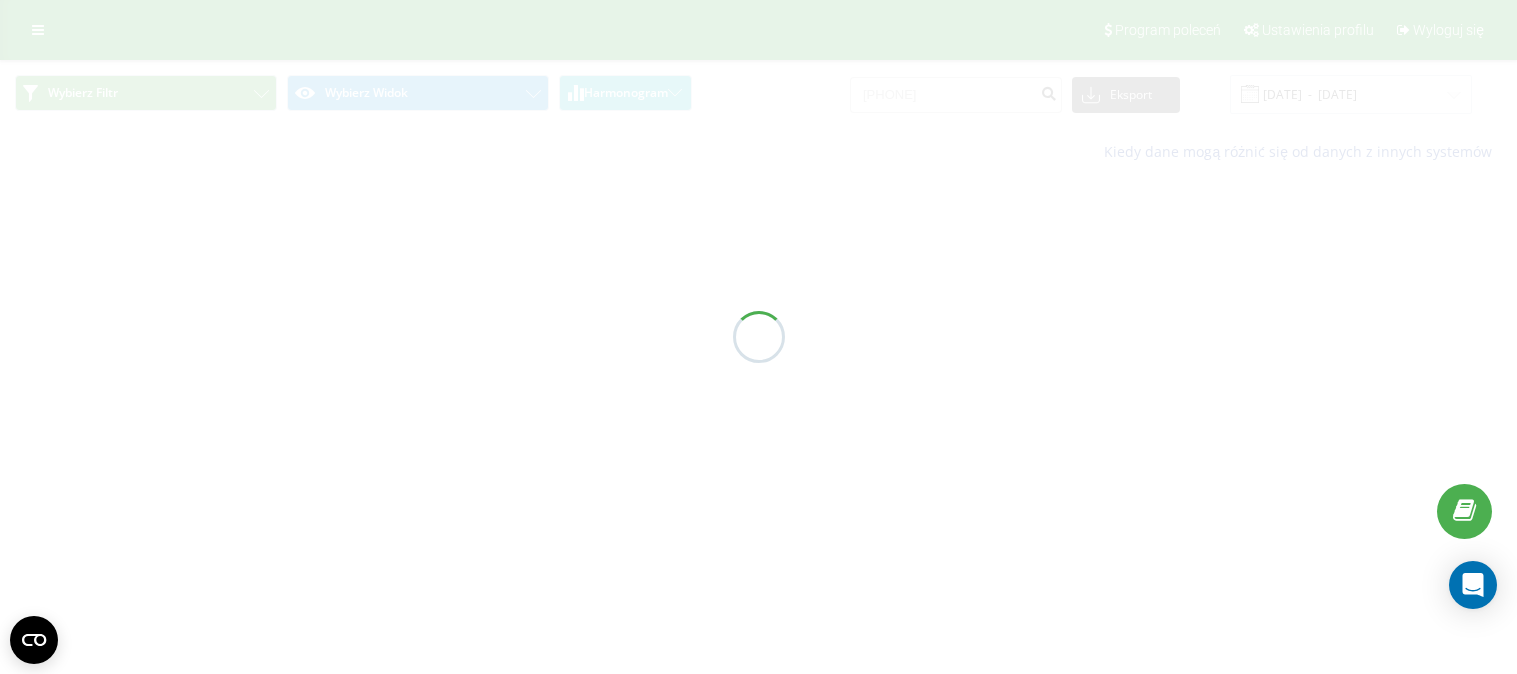 scroll, scrollTop: 0, scrollLeft: 0, axis: both 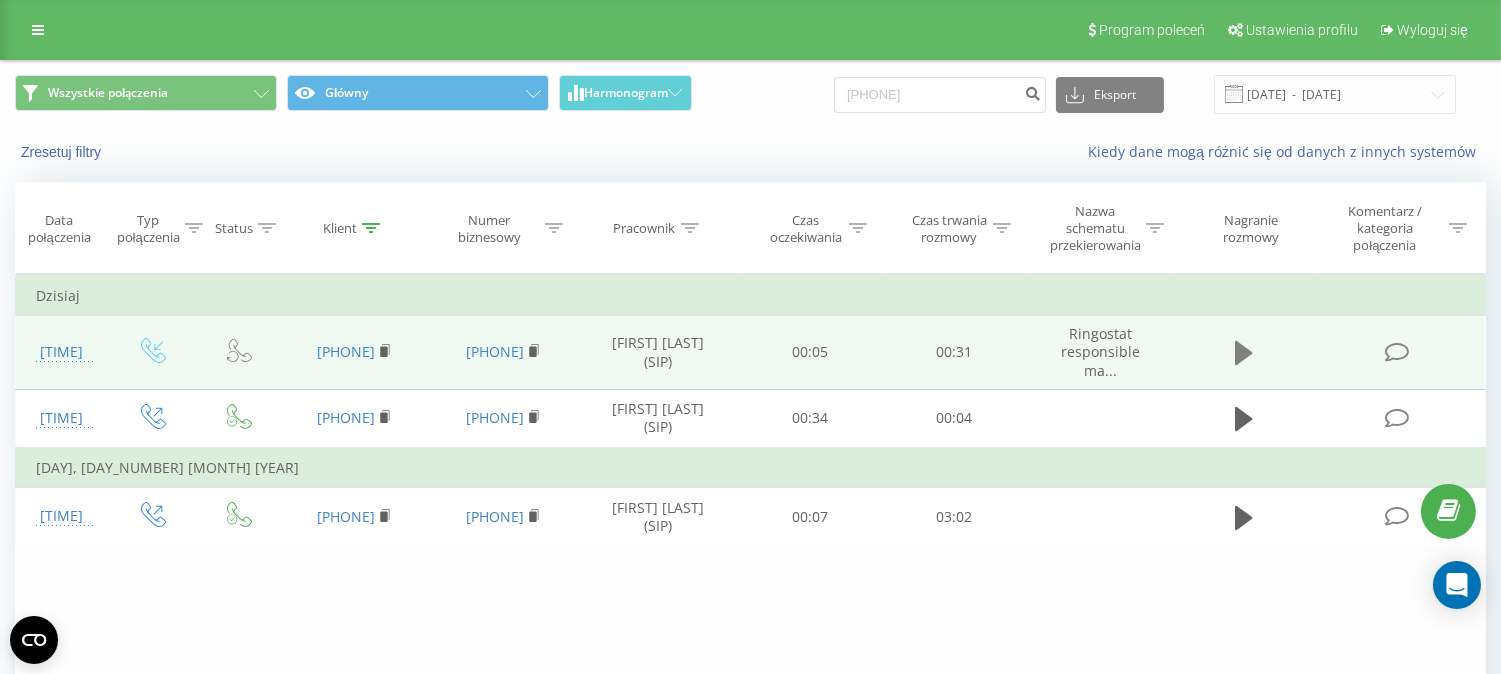 click 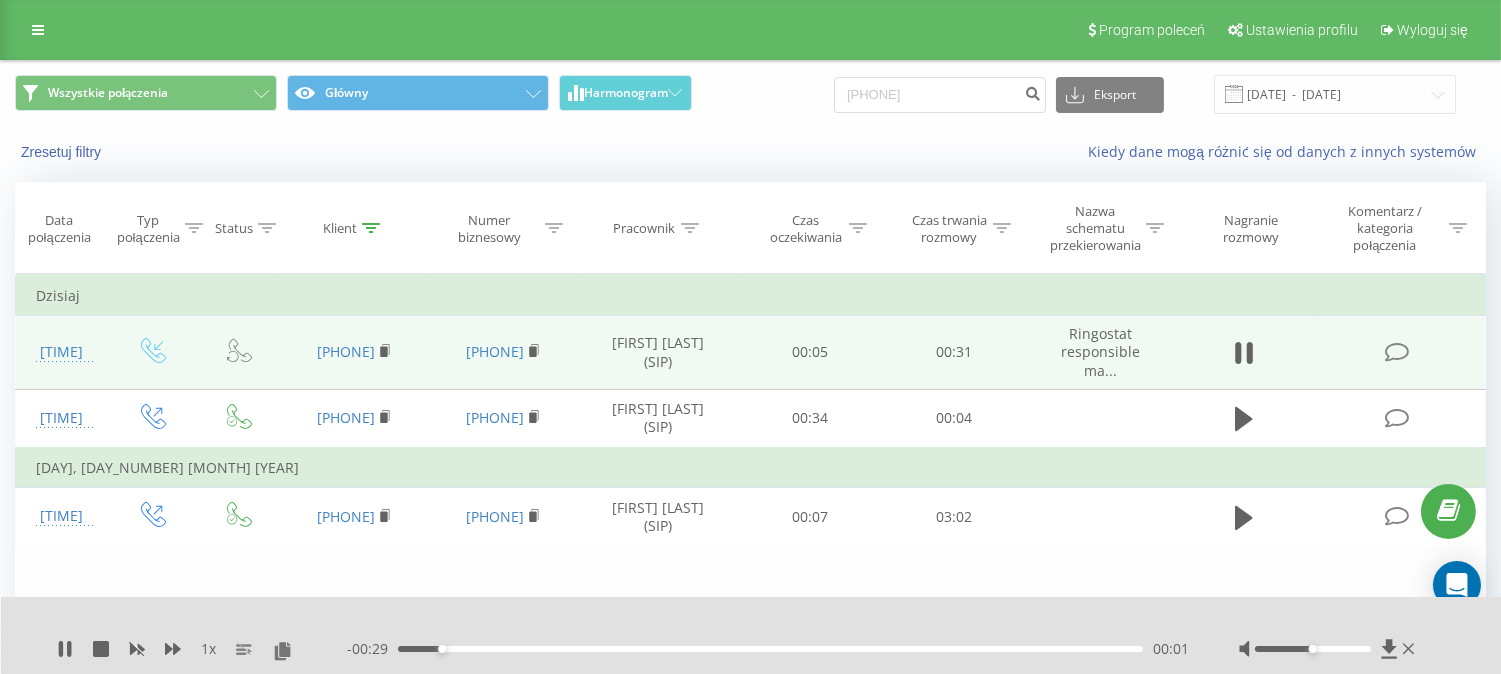 click on "- 00:29 00:01   00:01" at bounding box center [768, 649] 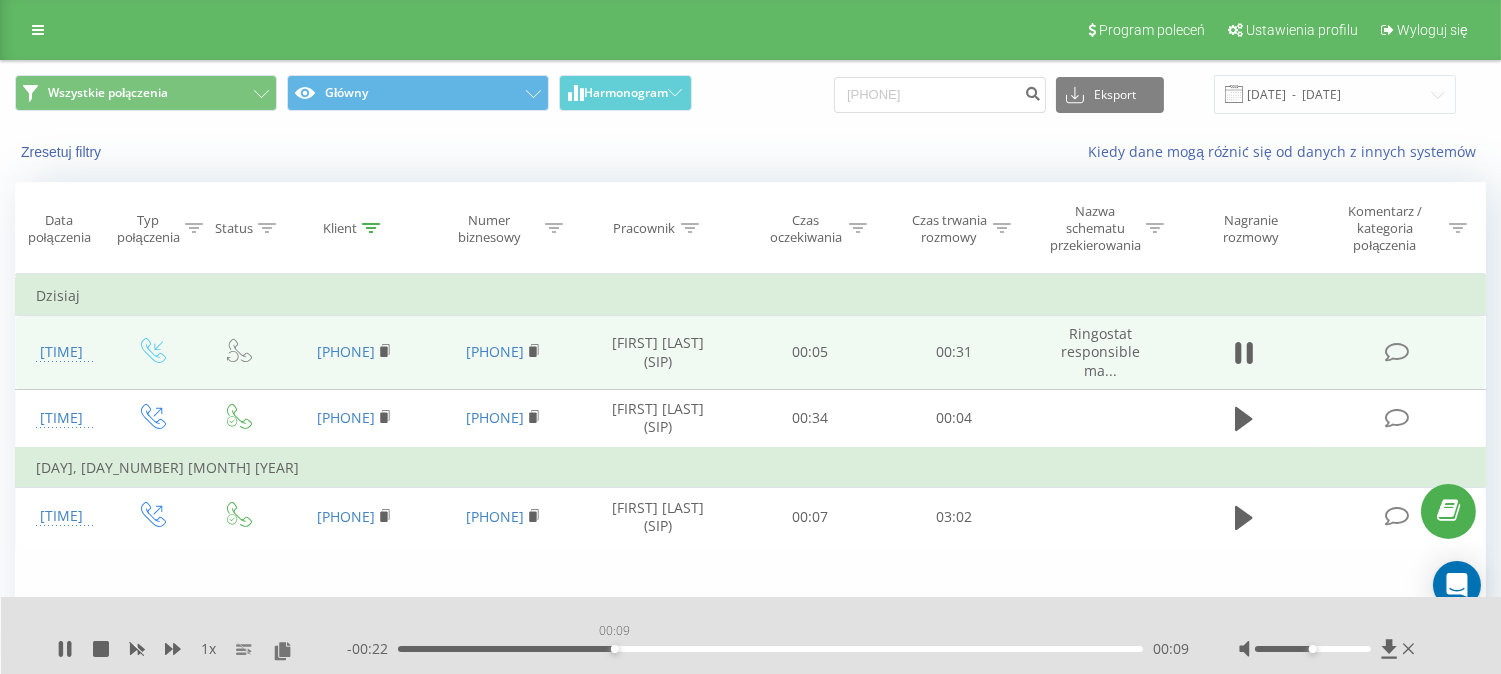 click on "00:09" at bounding box center (770, 649) 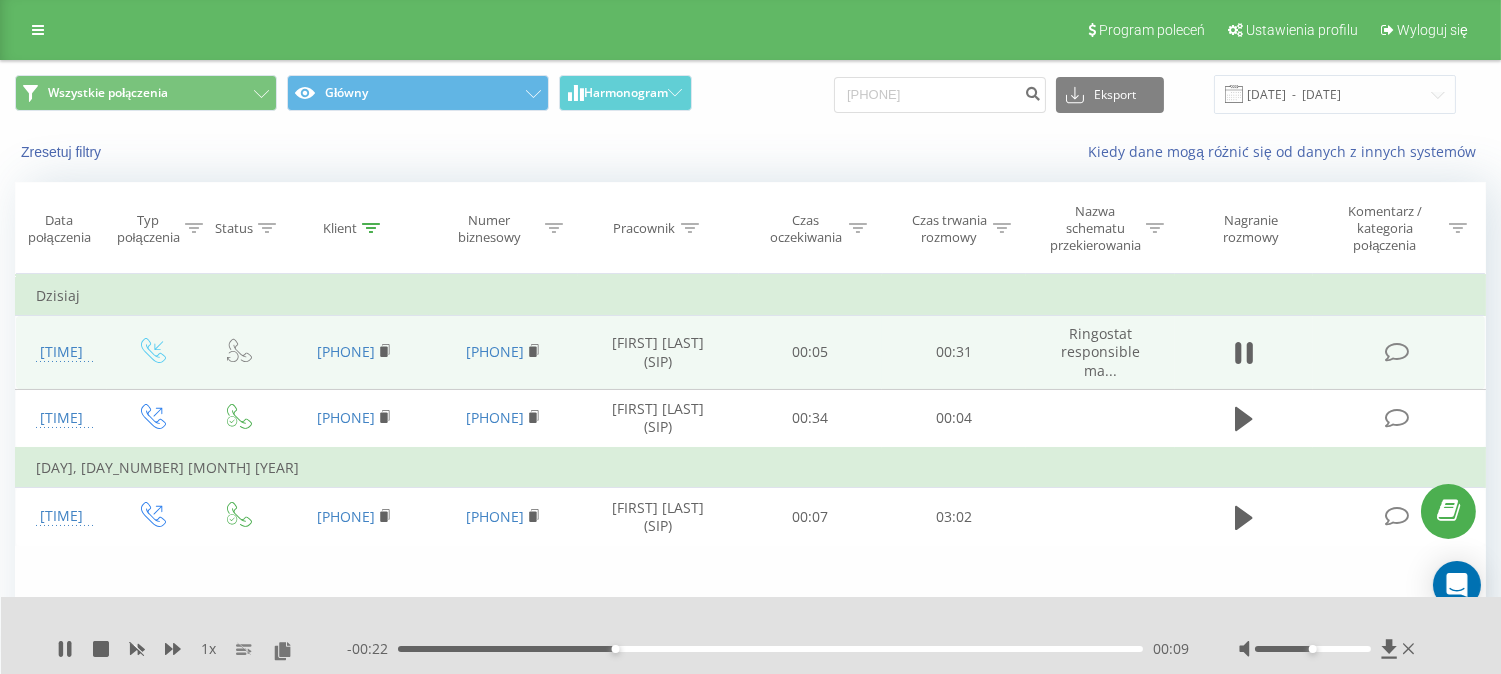 click on "00:09" at bounding box center [770, 649] 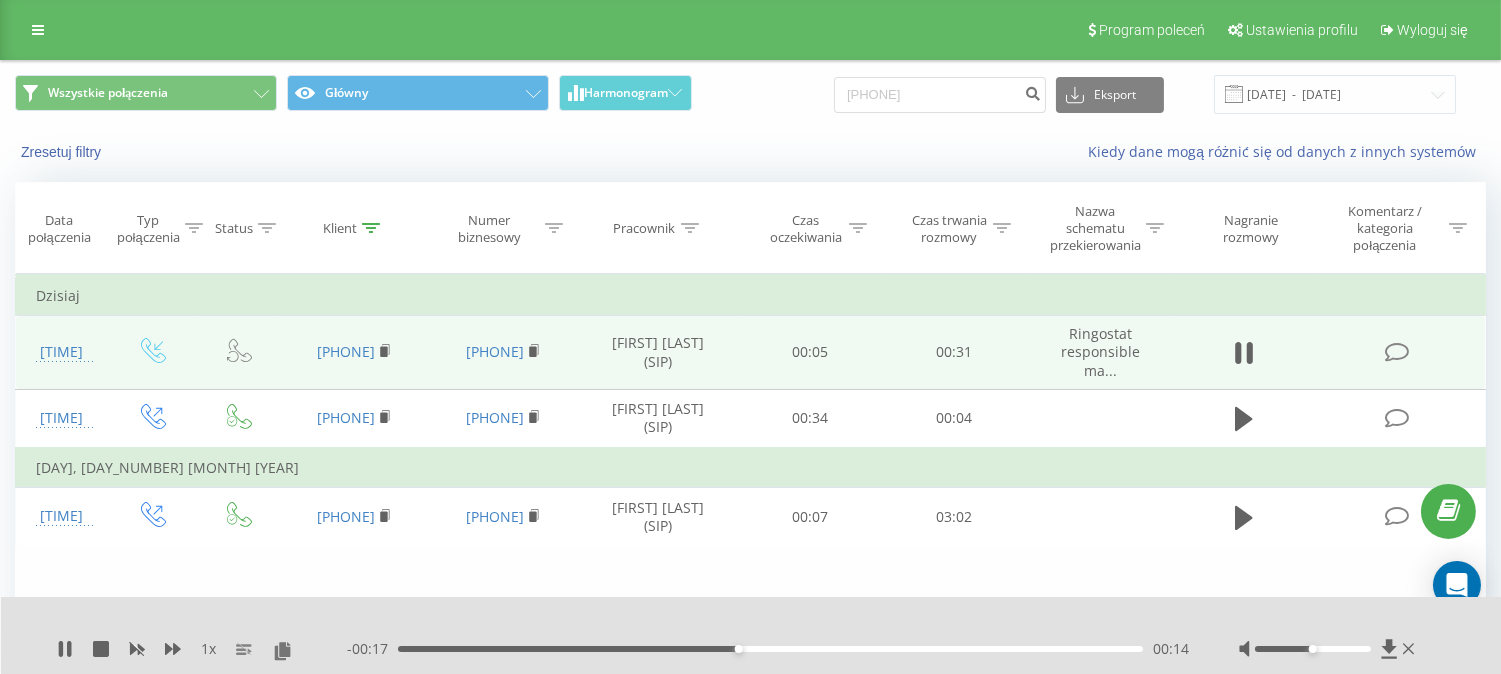click on "00:14" at bounding box center (770, 649) 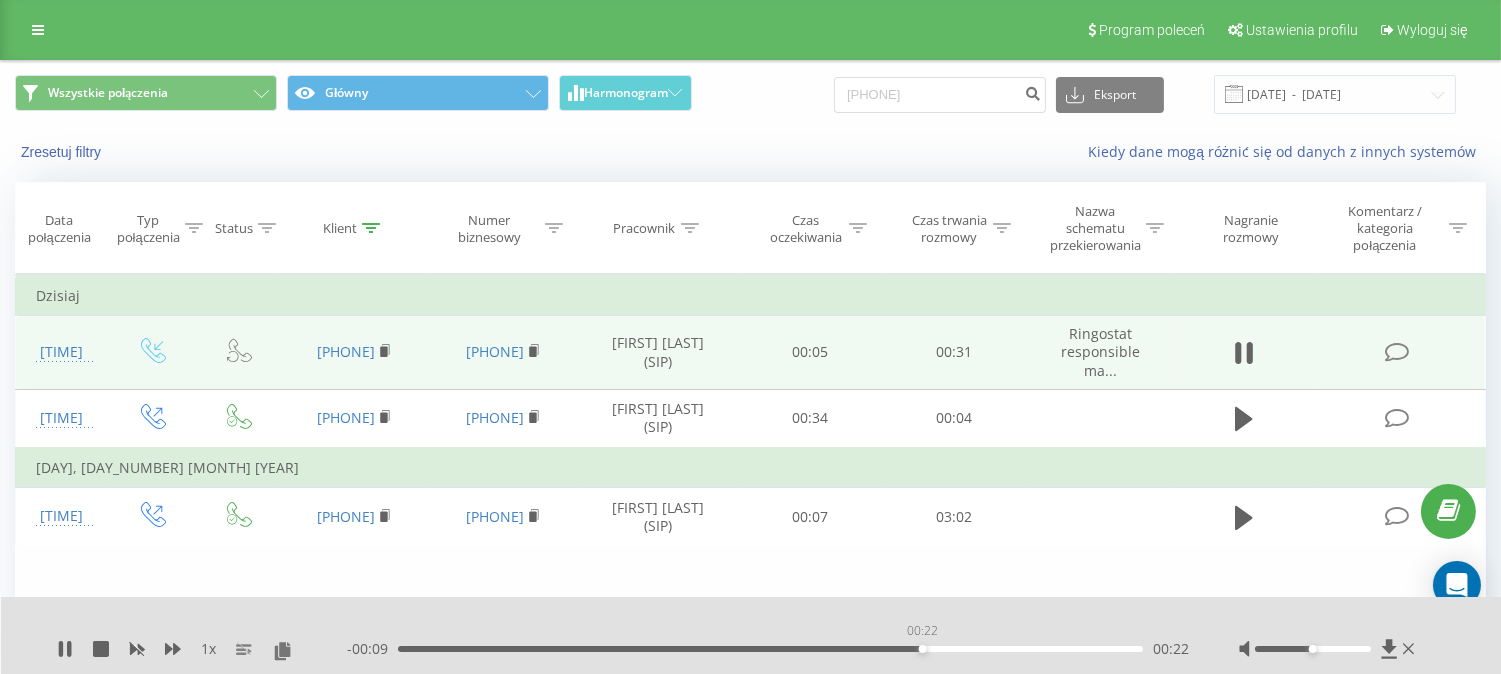 click on "00:22" at bounding box center (770, 649) 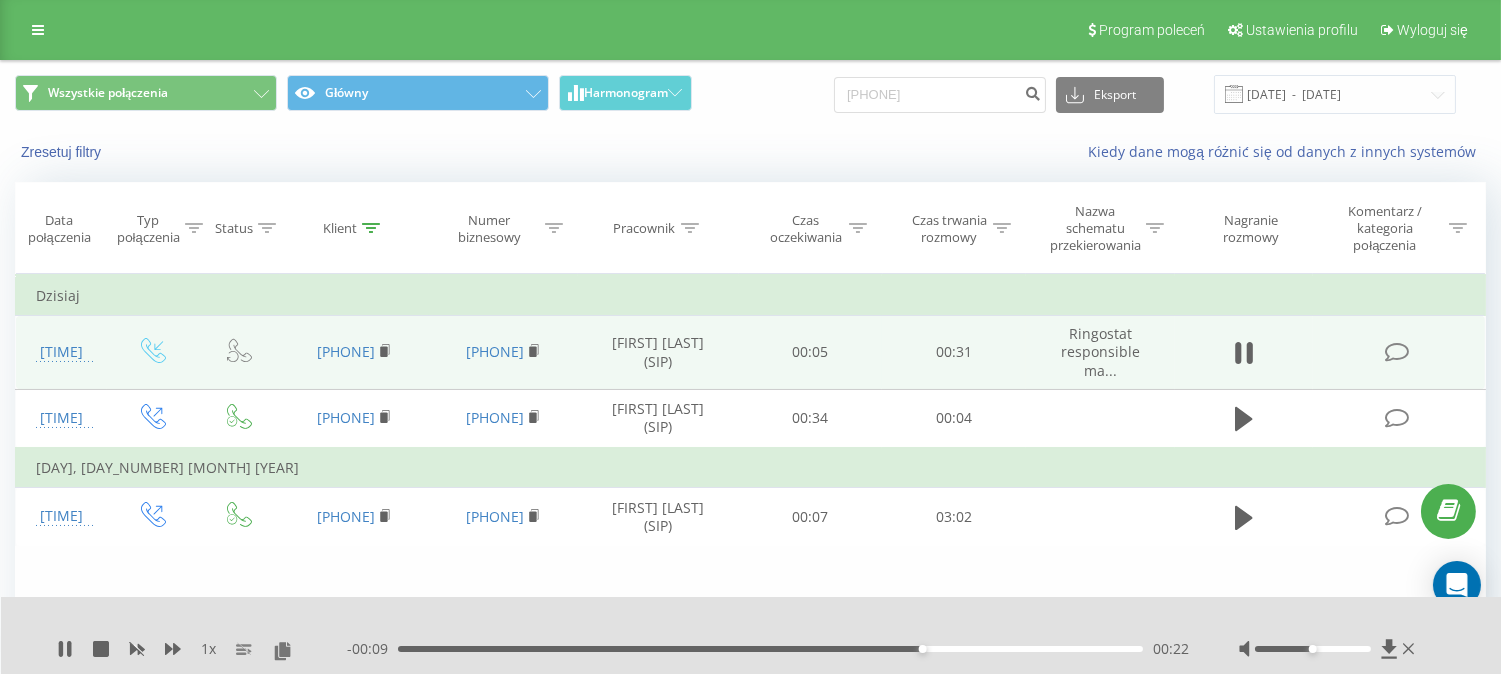 click on "00:22" at bounding box center [770, 649] 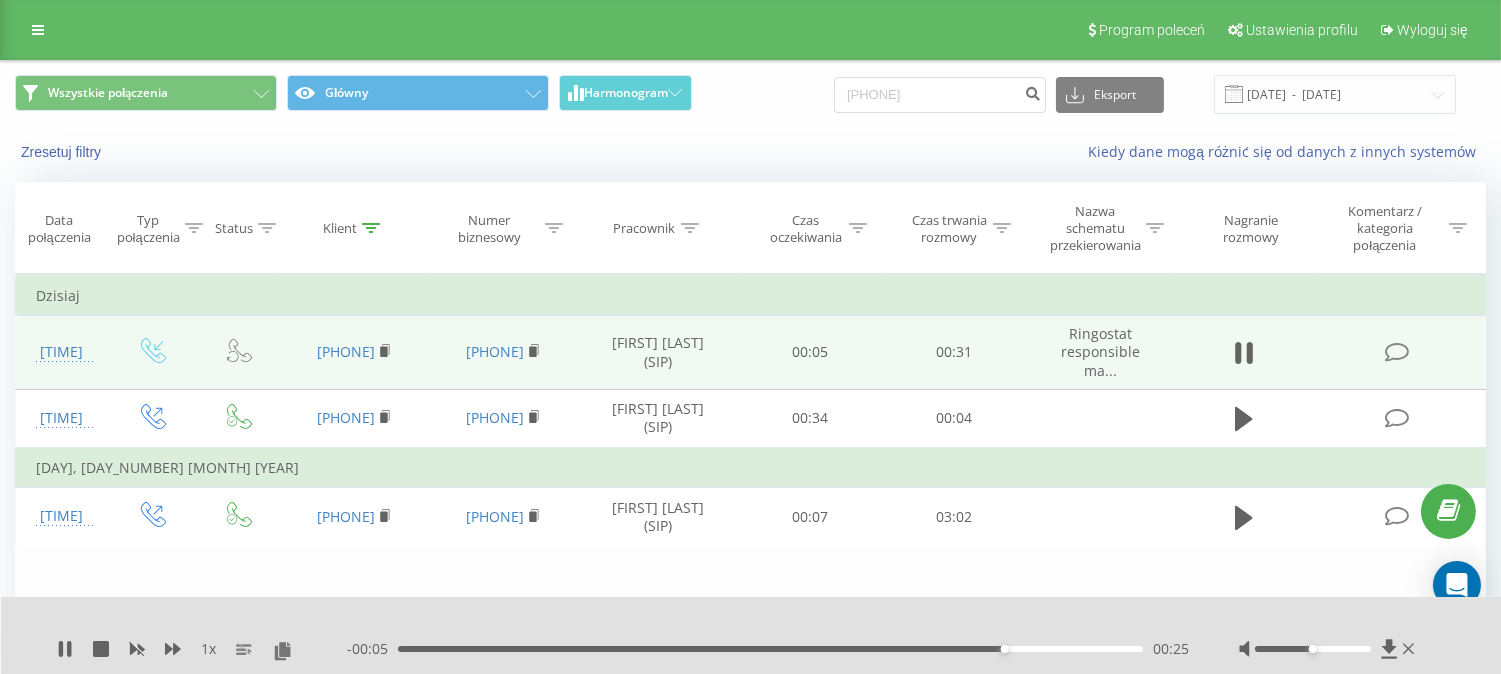 click on "1 x" at bounding box center (202, 649) 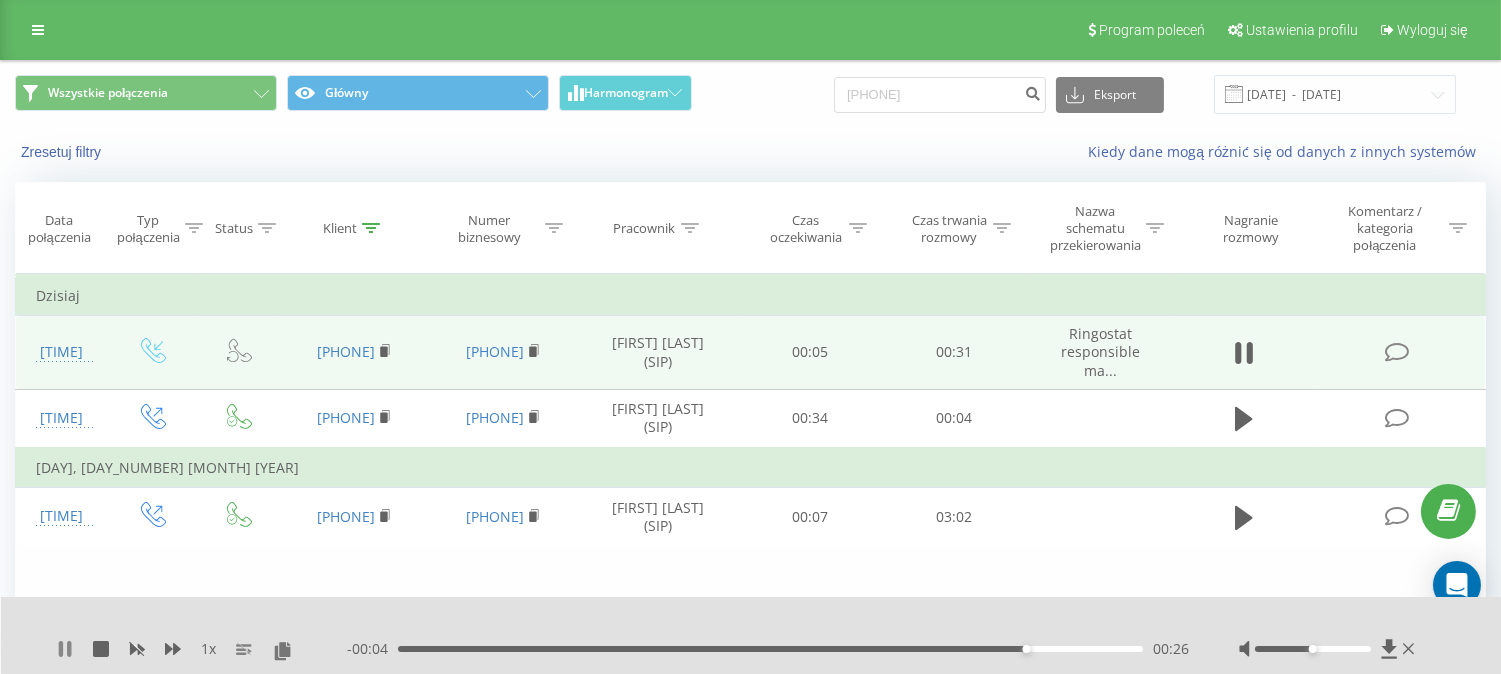 click 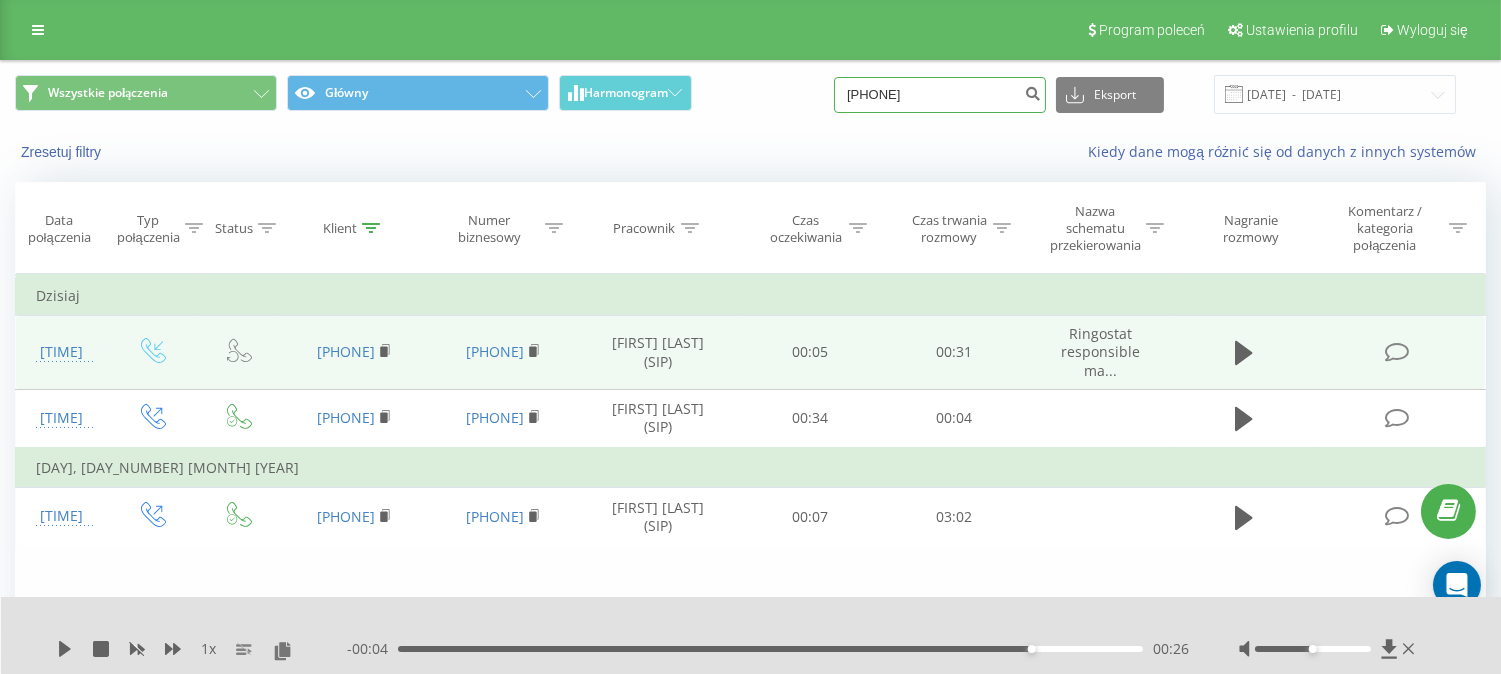click on "606266040" at bounding box center [940, 95] 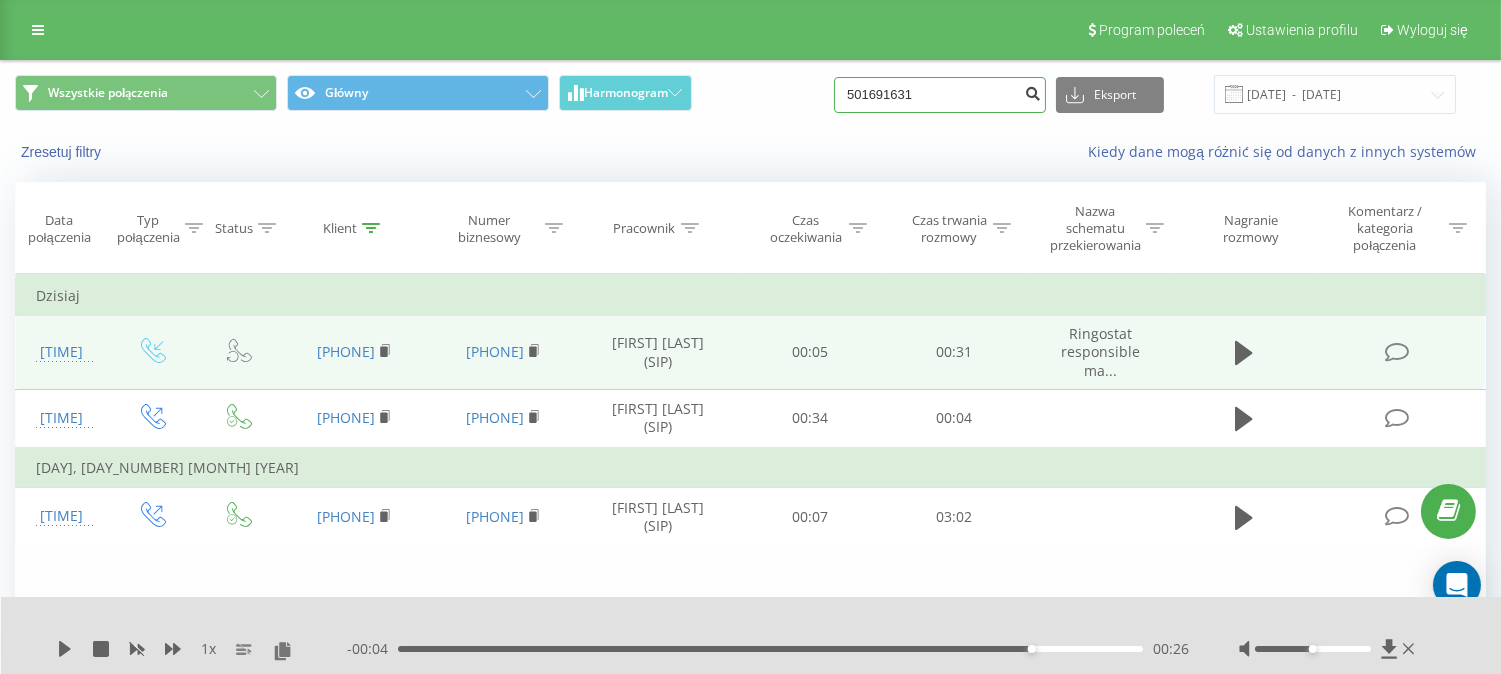 type on "501691631" 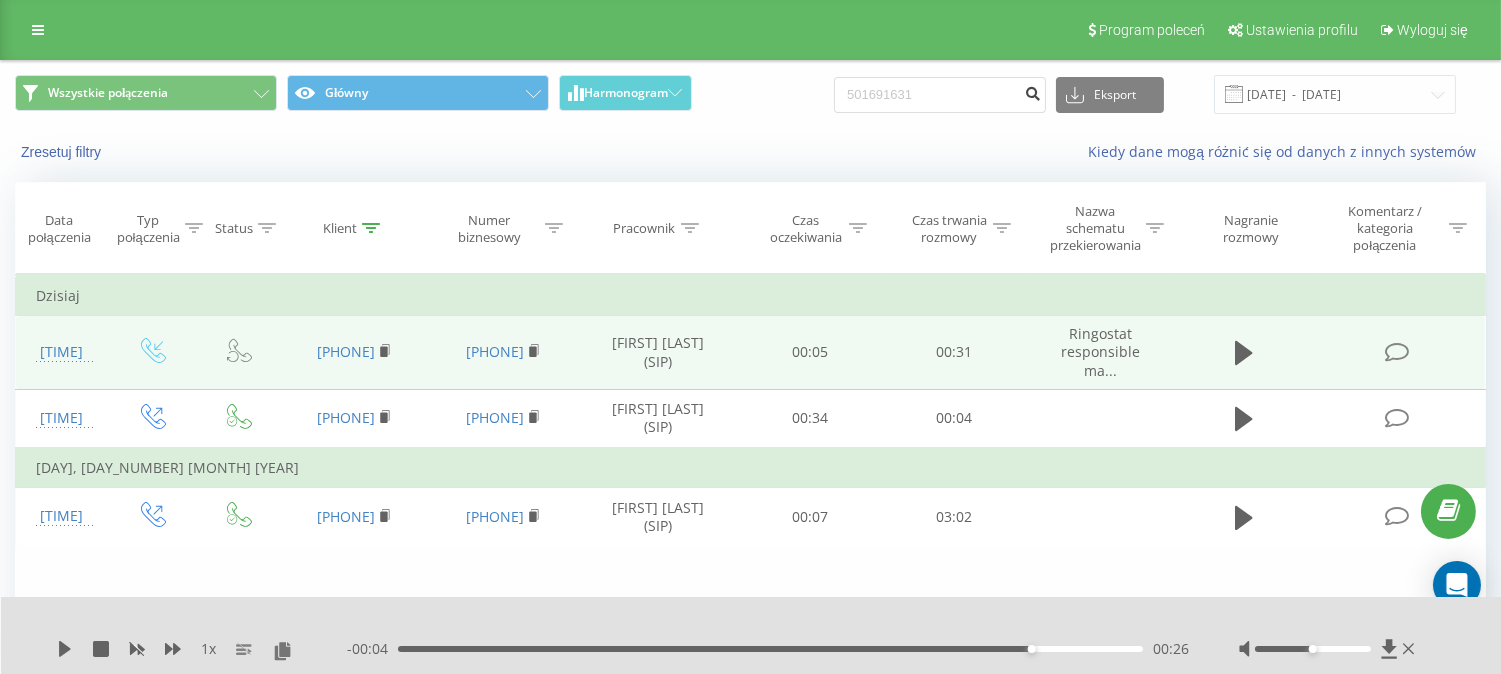 click at bounding box center (1032, 91) 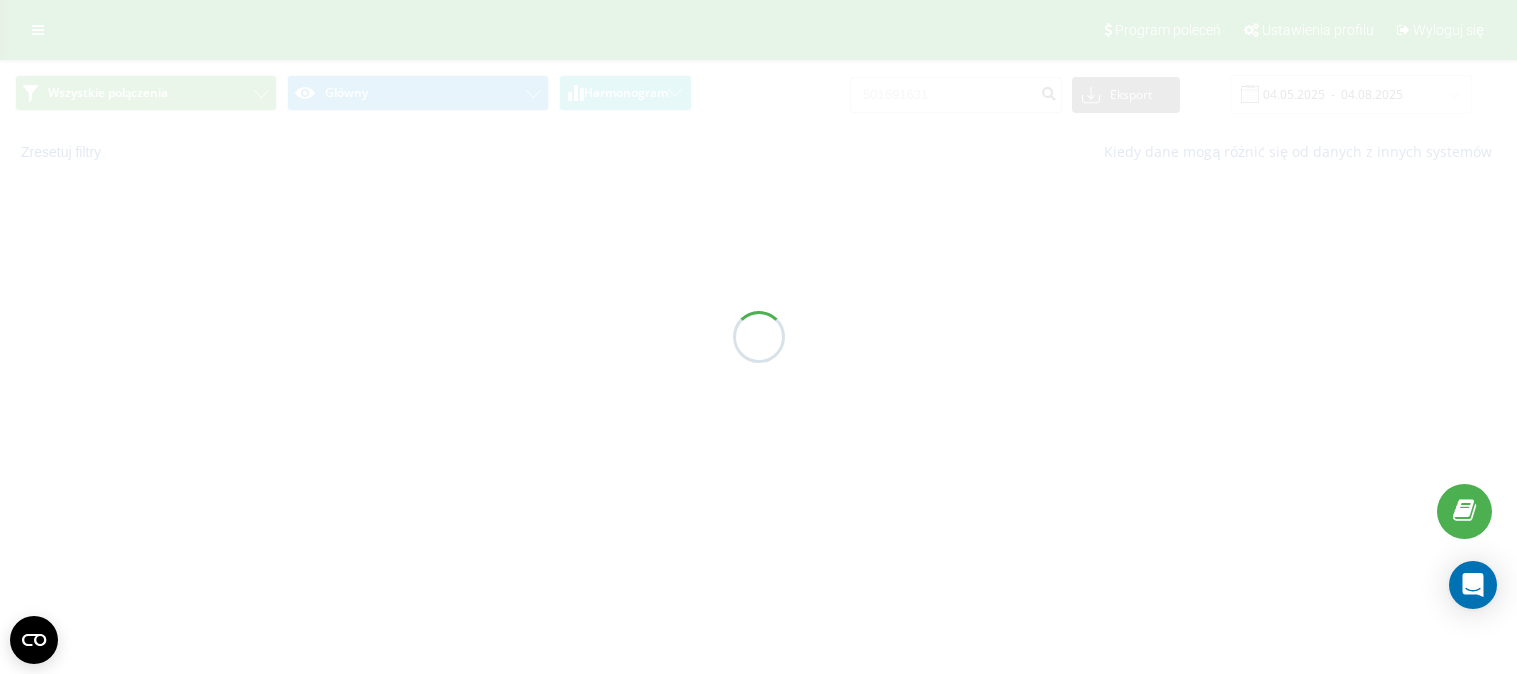 scroll, scrollTop: 0, scrollLeft: 0, axis: both 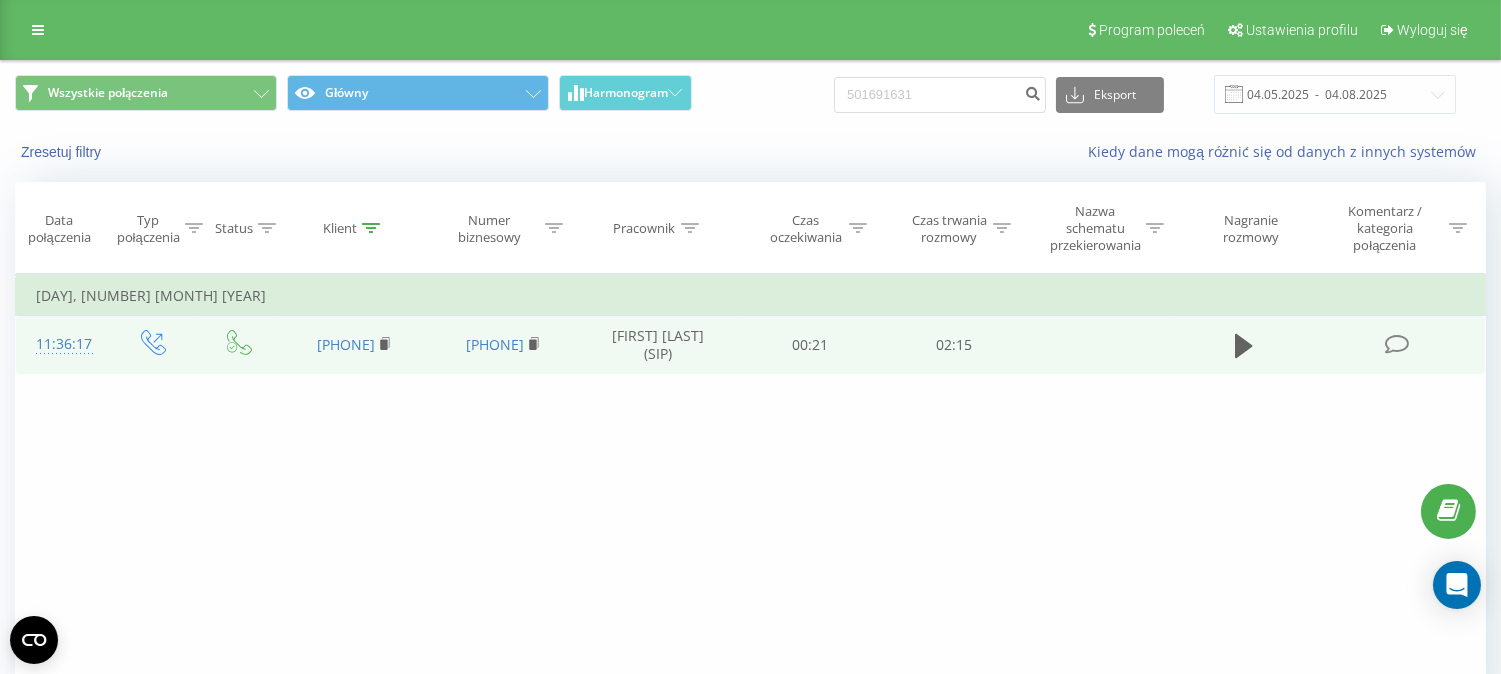 click at bounding box center (1244, 345) 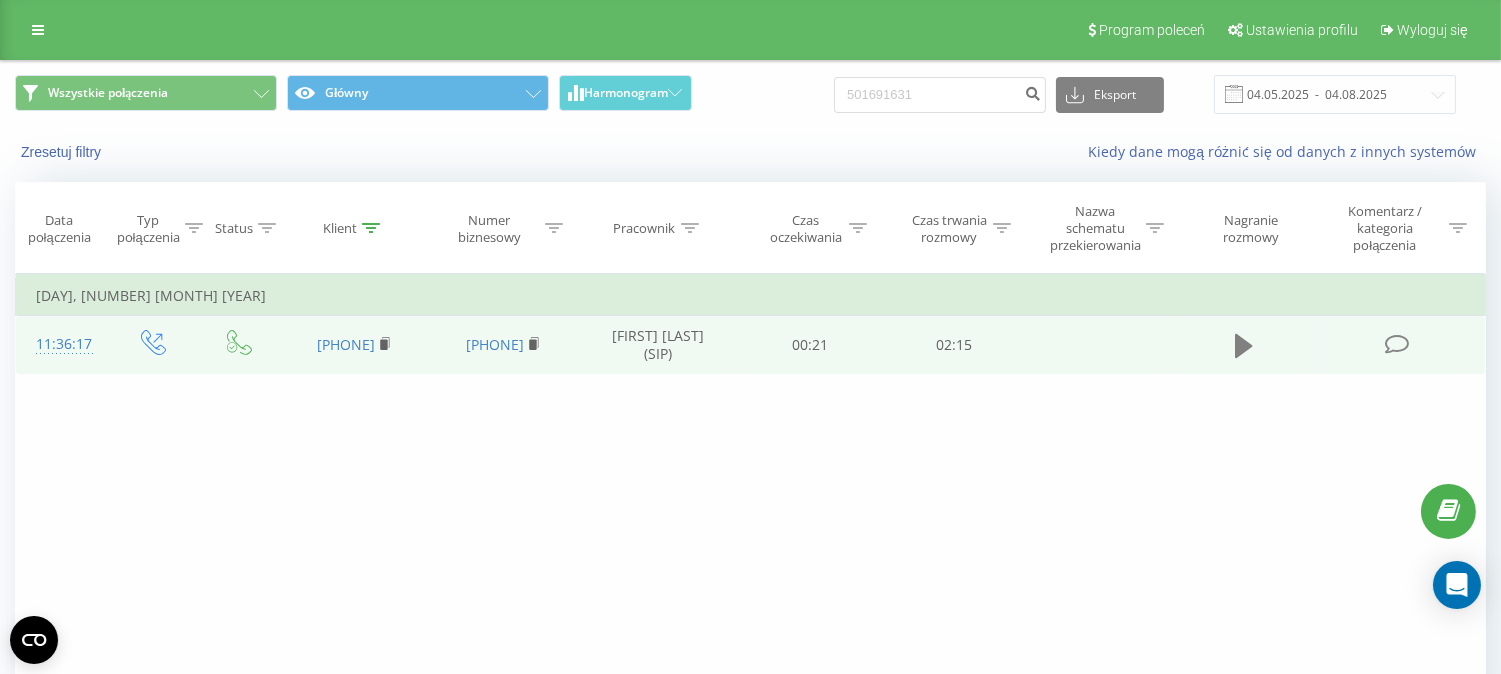 click 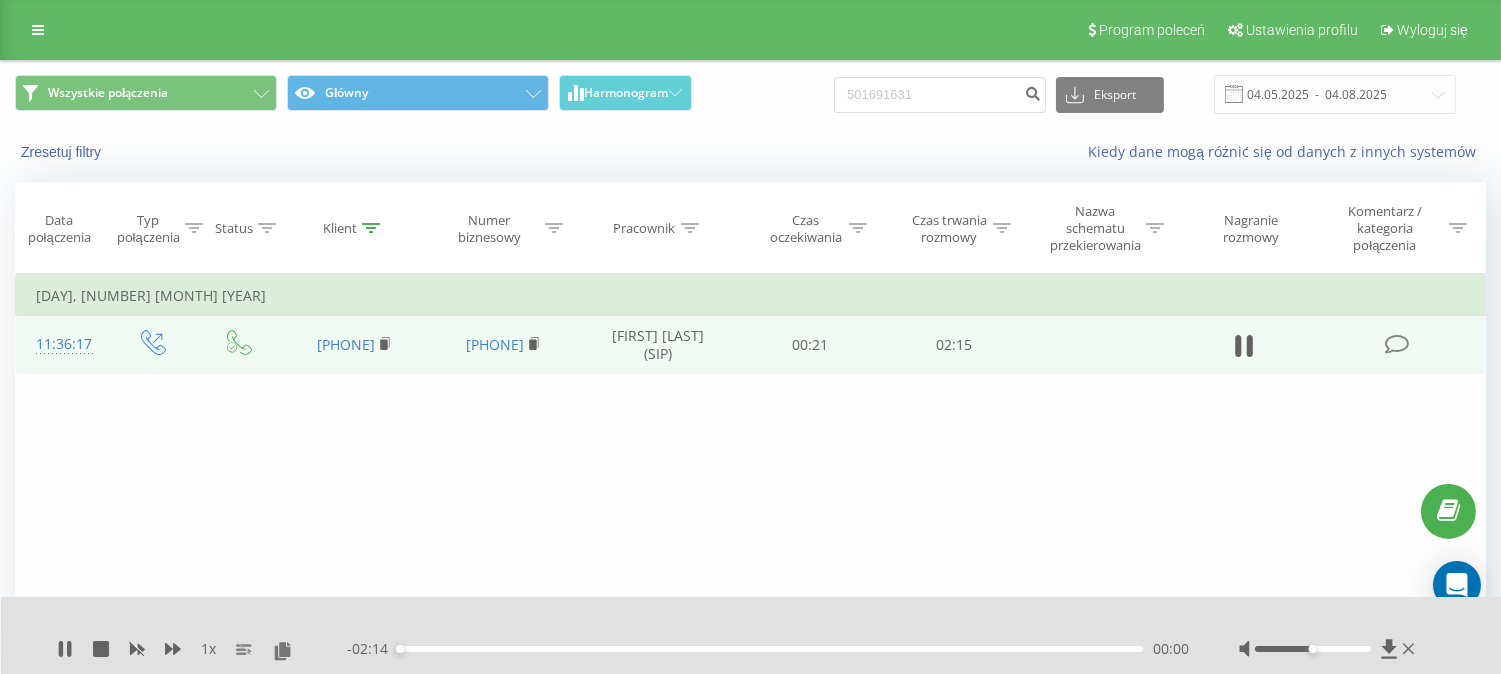 click on "00:00" at bounding box center (770, 649) 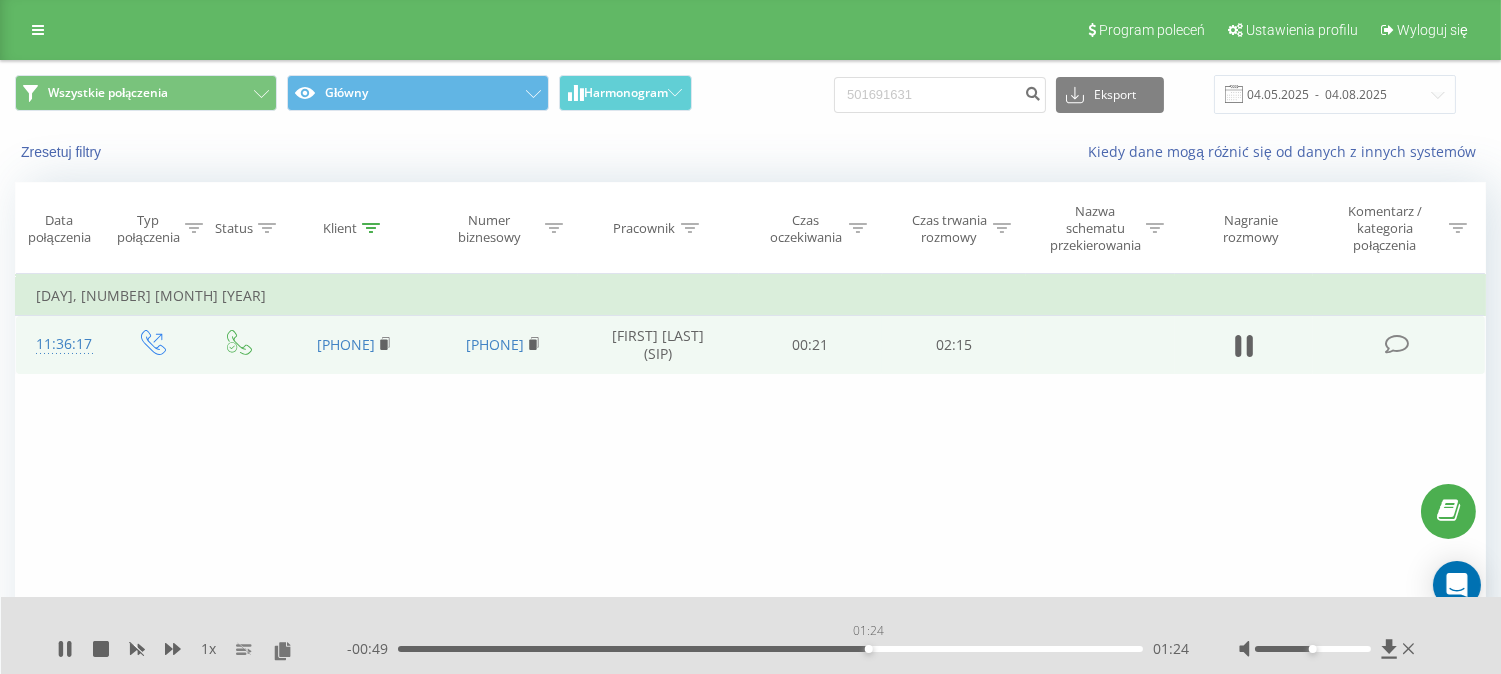 click on "01:24" at bounding box center (770, 649) 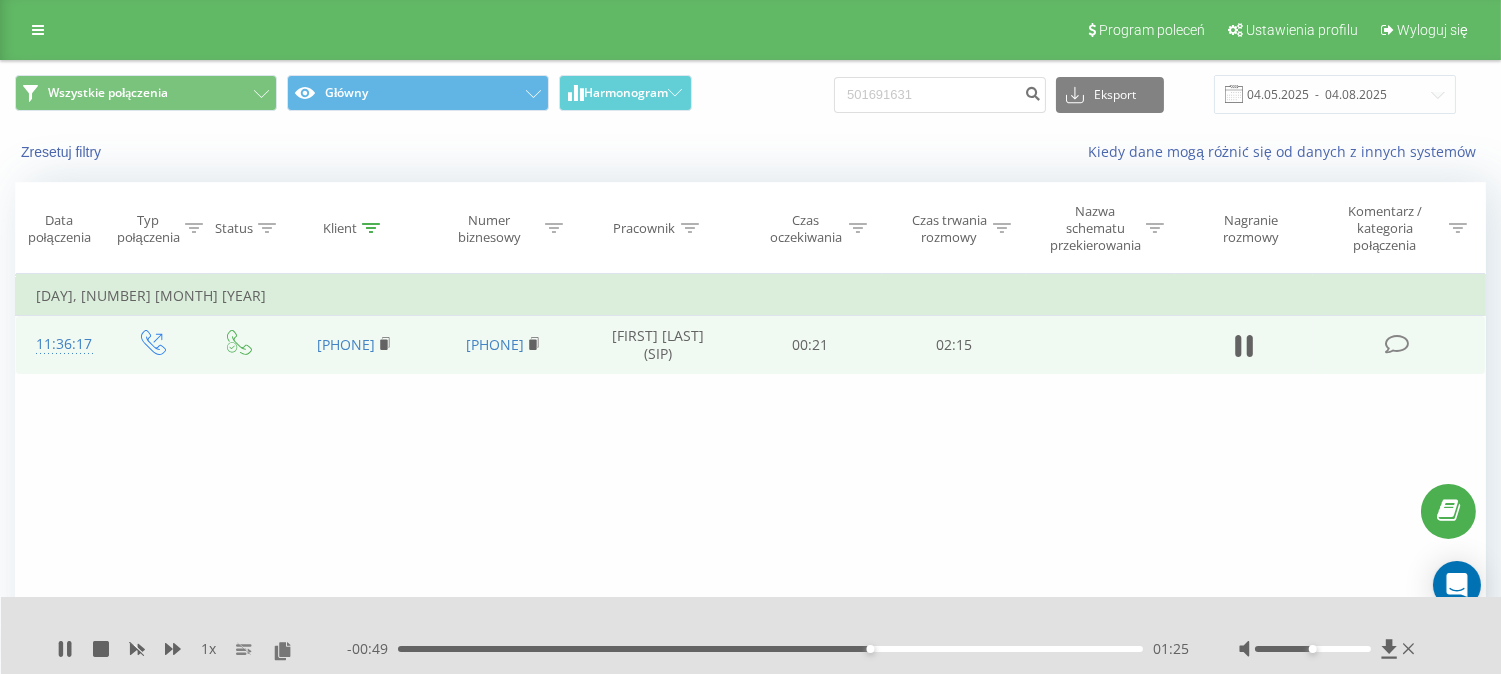 click on "01:25" at bounding box center [770, 649] 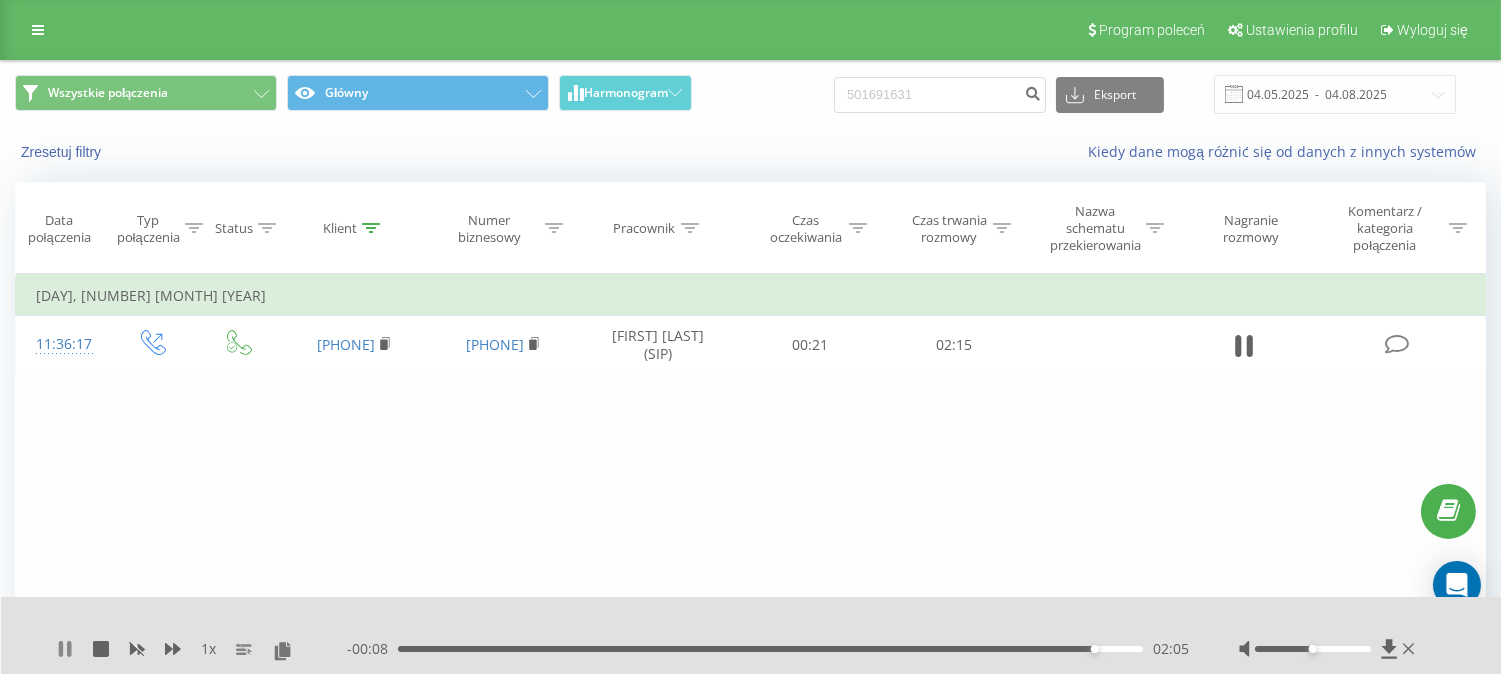 click 